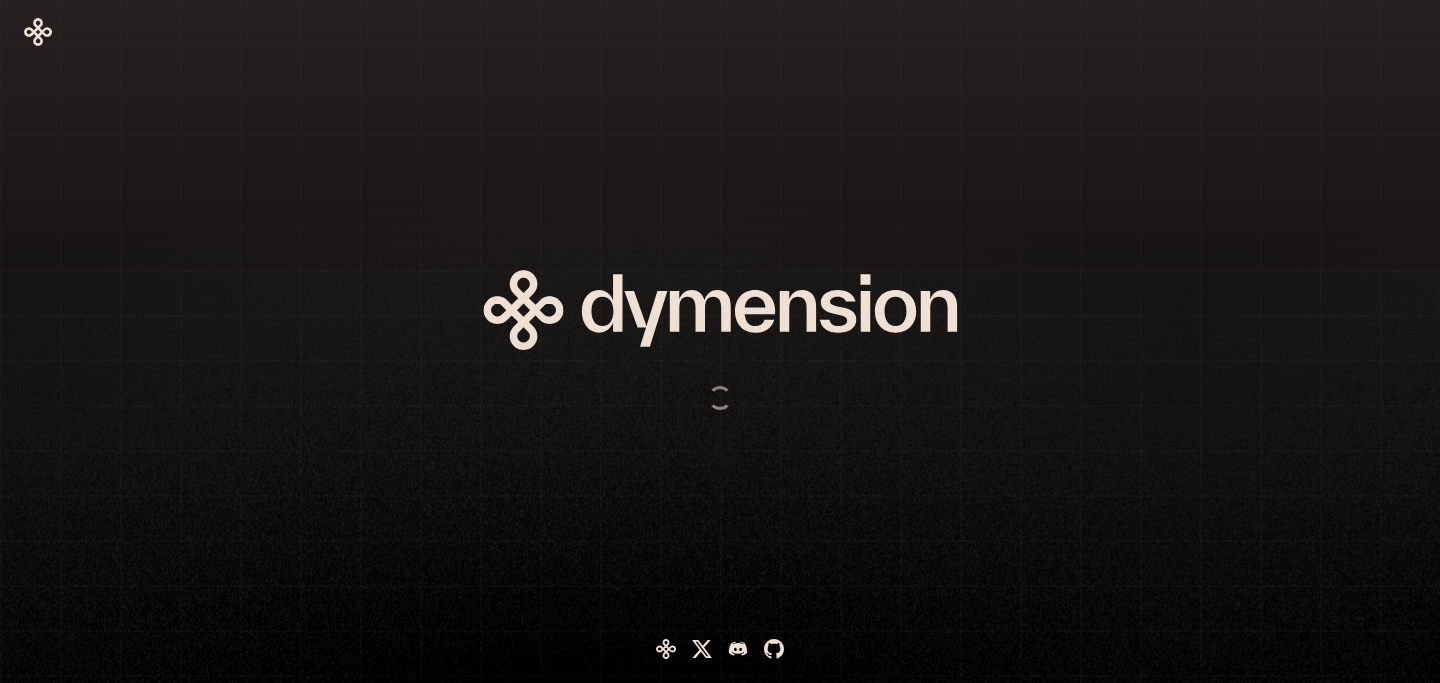 scroll, scrollTop: 0, scrollLeft: 0, axis: both 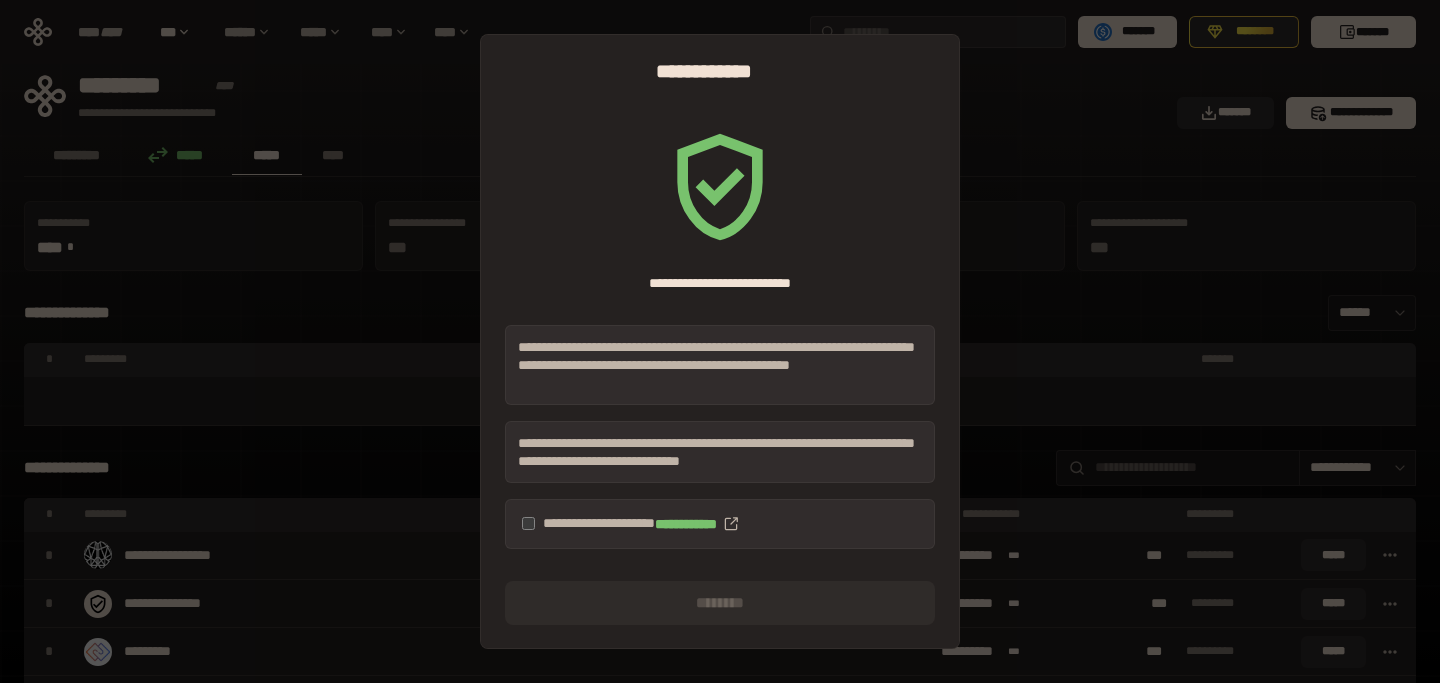 click on "**********" at bounding box center [720, 524] 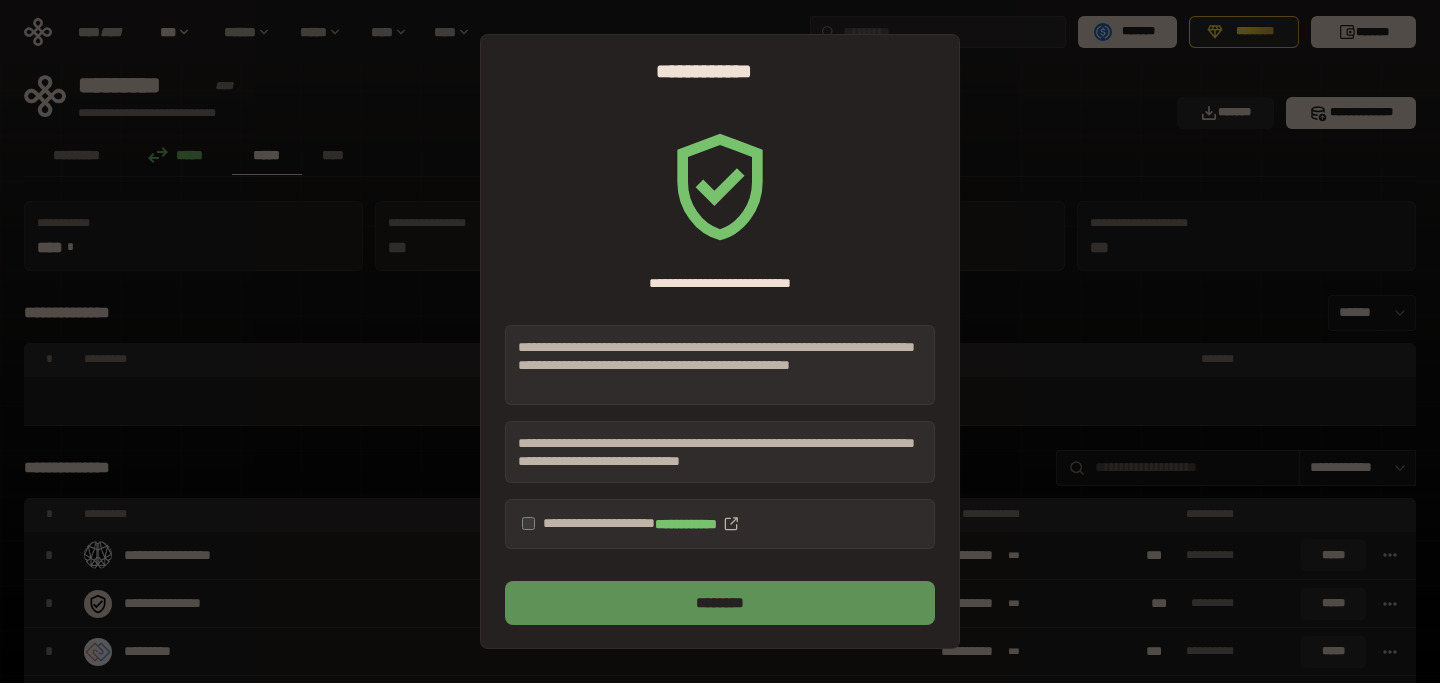 click on "********" at bounding box center [720, 603] 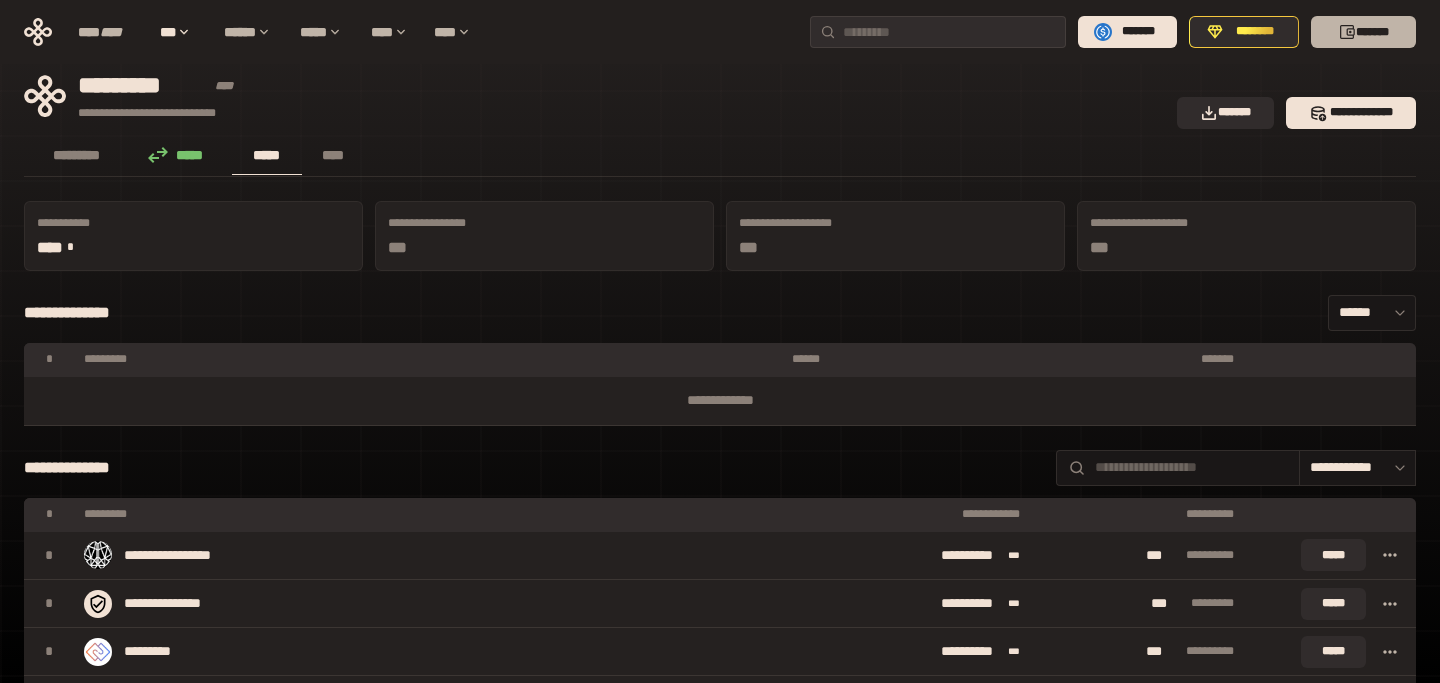click 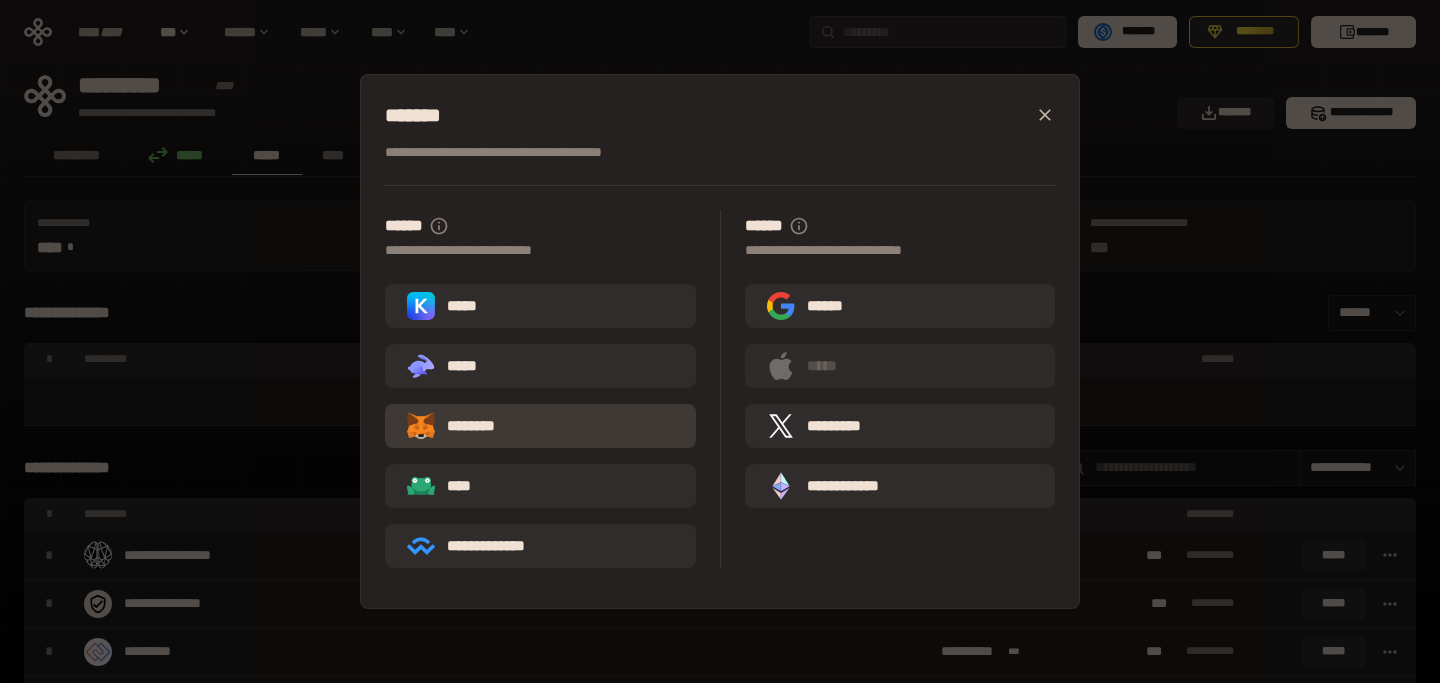 click on "********" at bounding box center [540, 426] 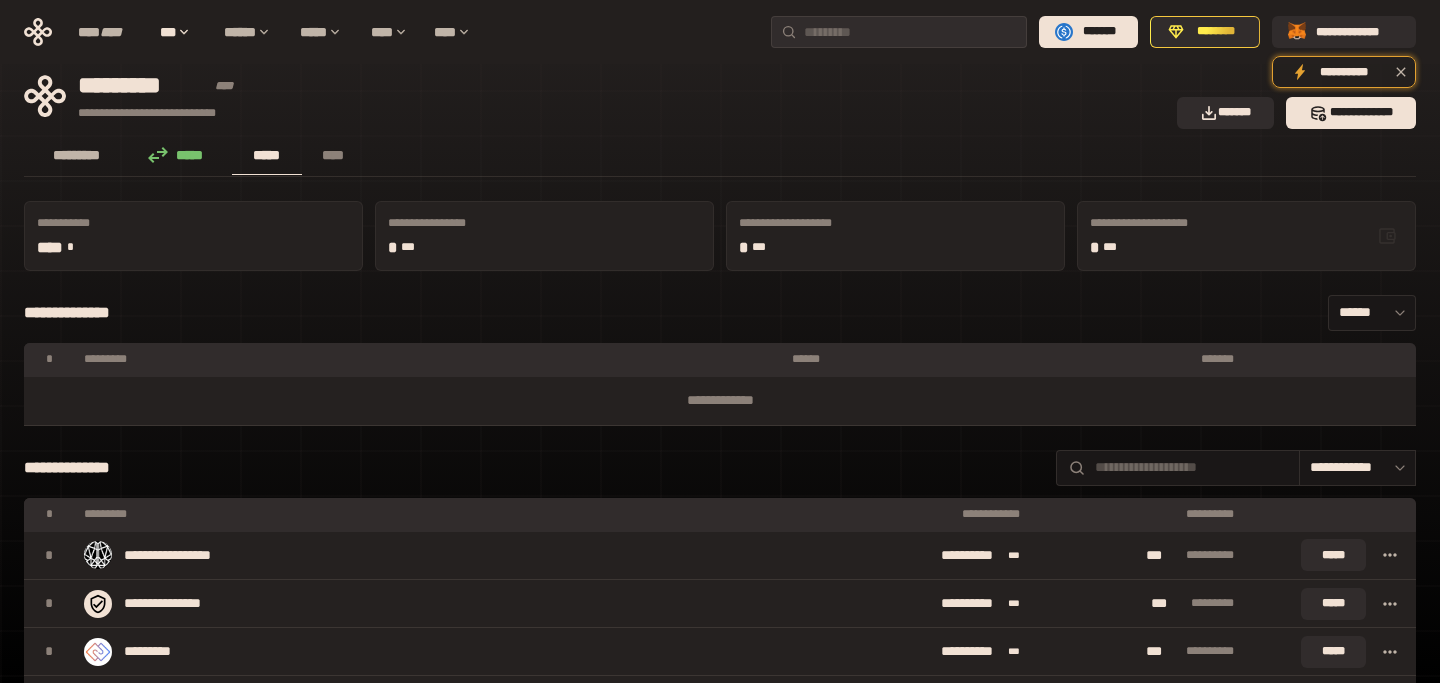 click on "*********" at bounding box center [77, 155] 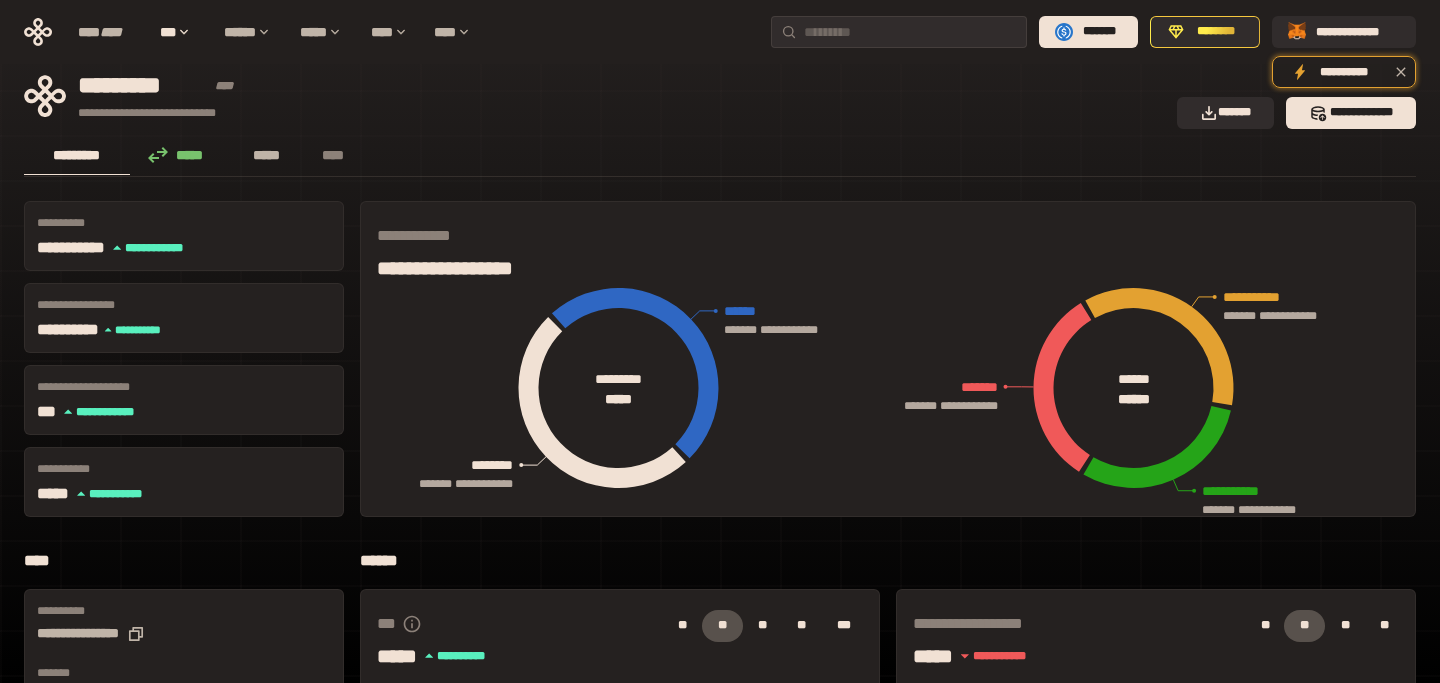 click on "*****" at bounding box center [267, 155] 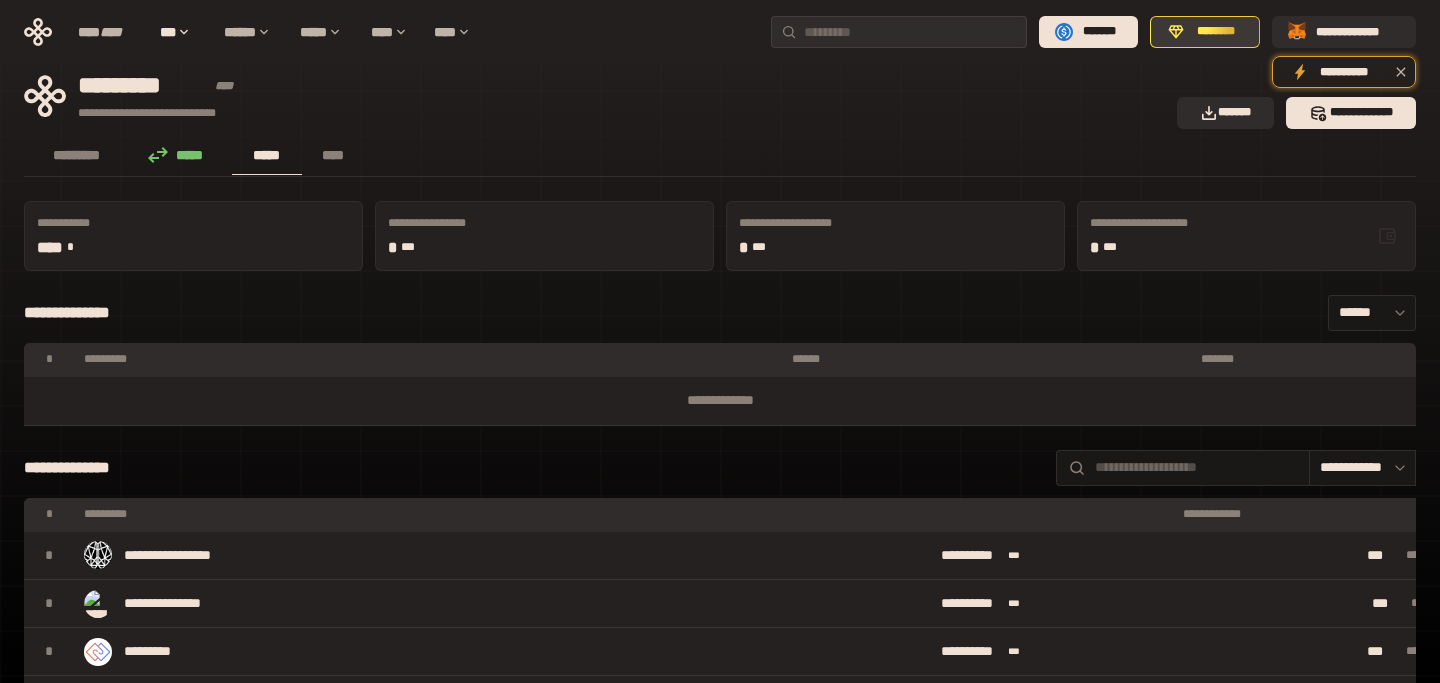 click on "********" at bounding box center (1216, 32) 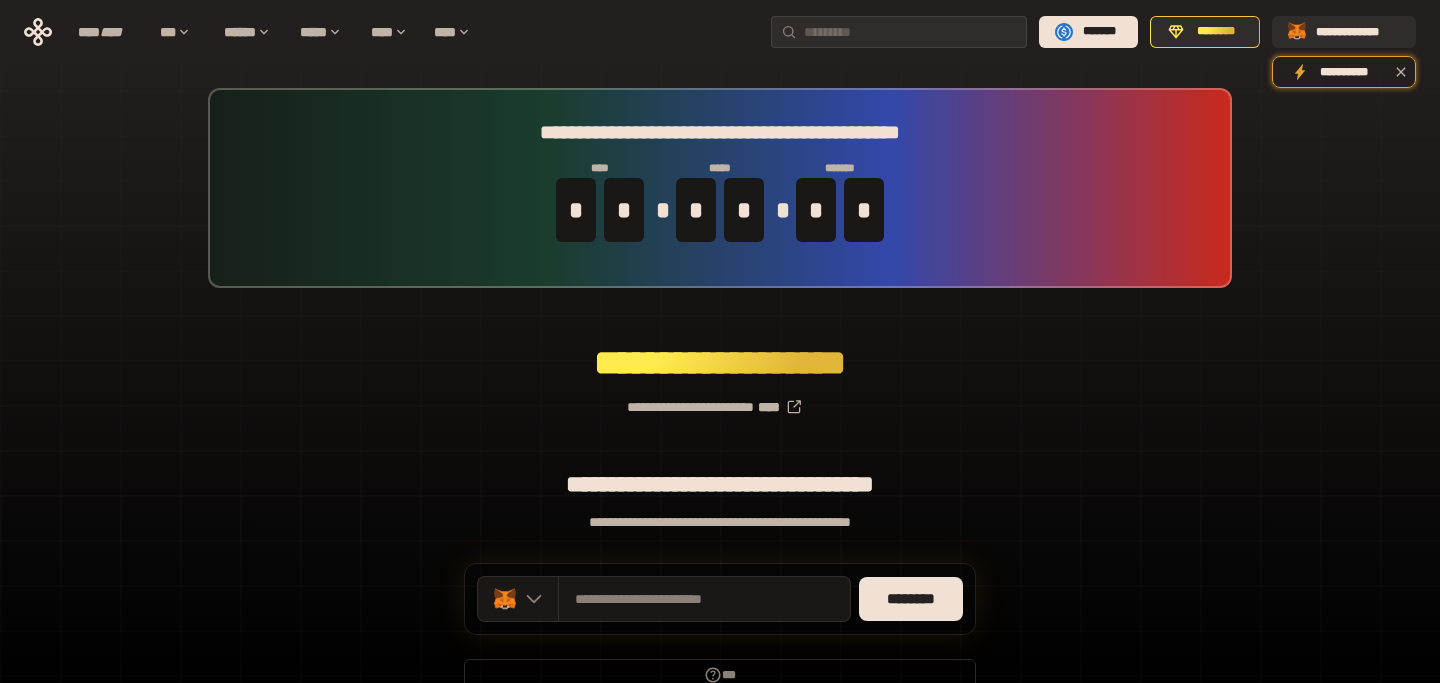 scroll, scrollTop: 100, scrollLeft: 0, axis: vertical 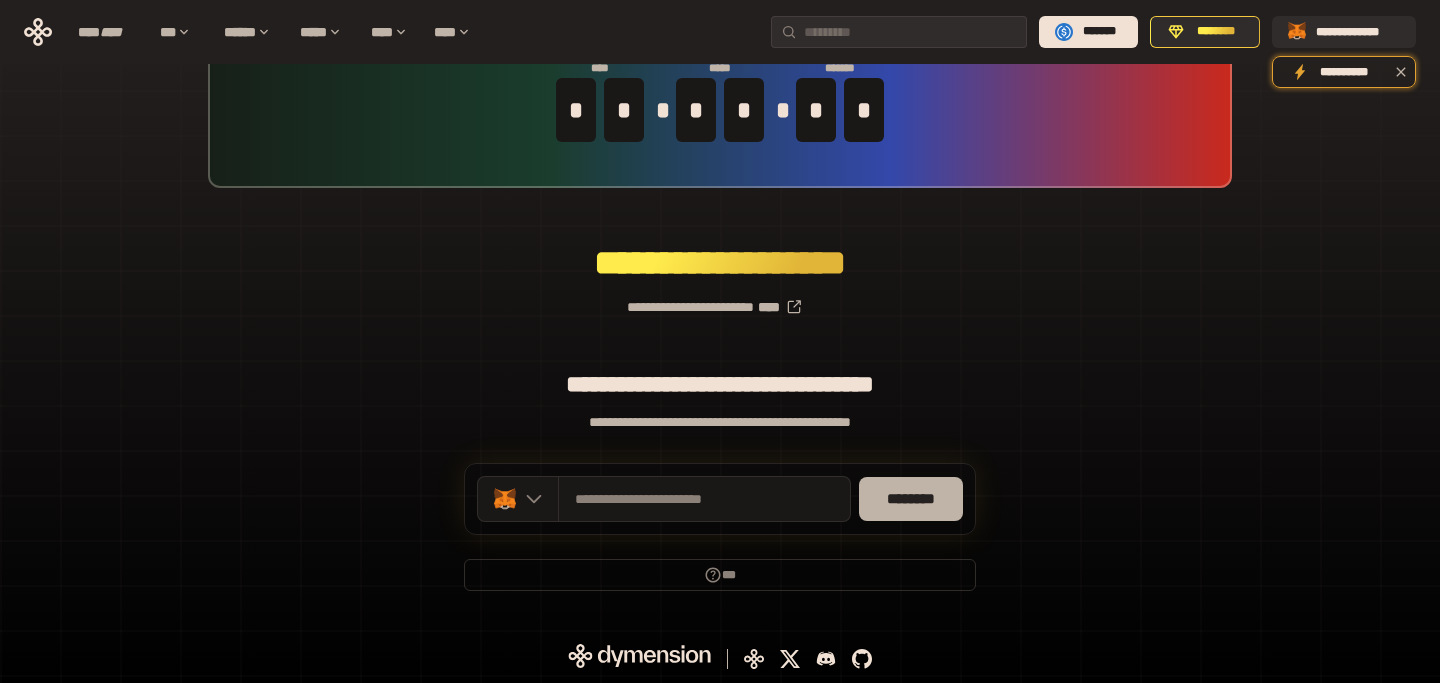 click on "********" at bounding box center [911, 499] 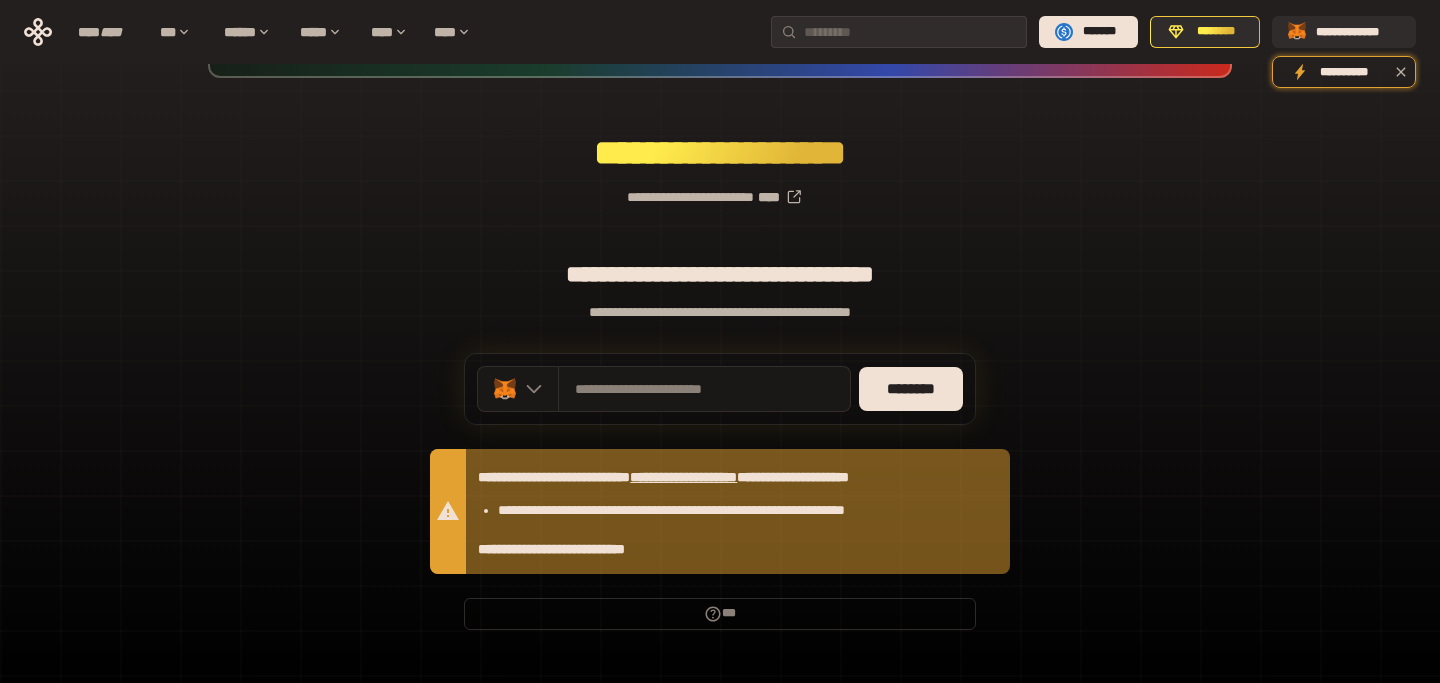 scroll, scrollTop: 241, scrollLeft: 0, axis: vertical 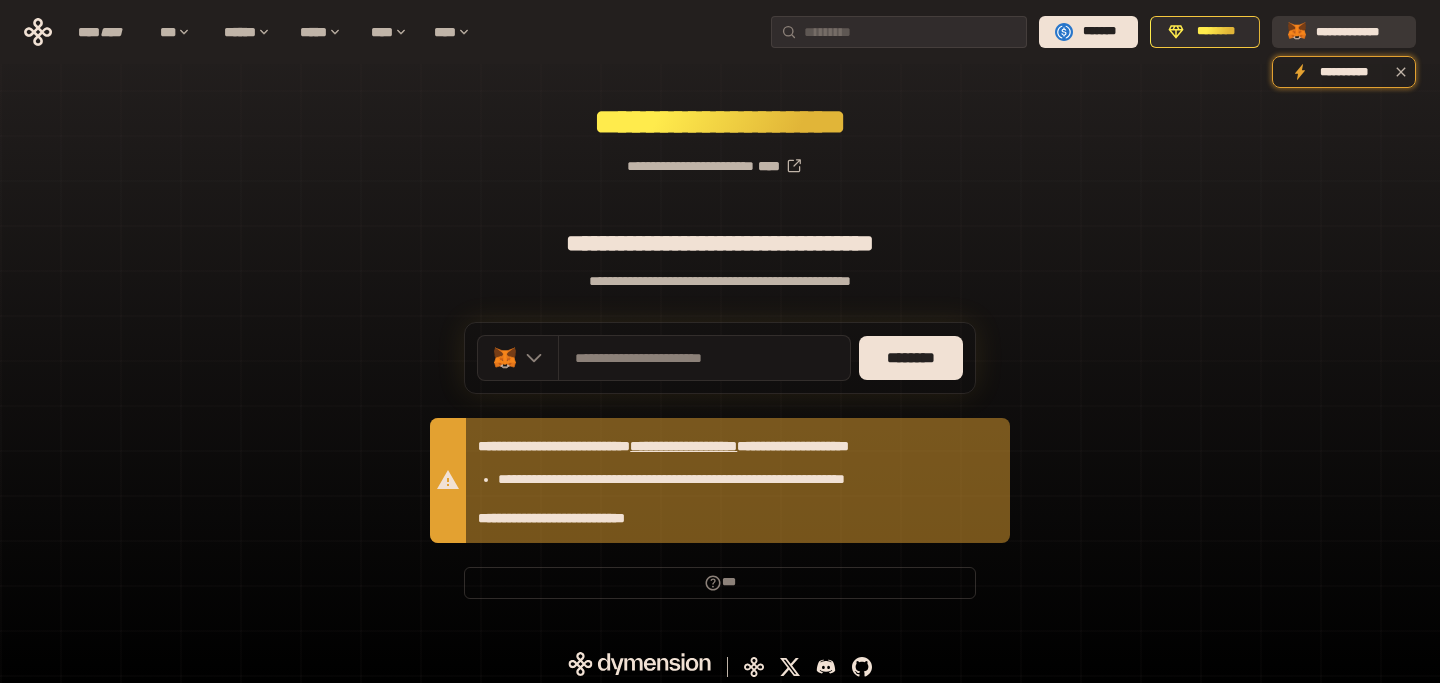 click on "**********" at bounding box center (1358, 32) 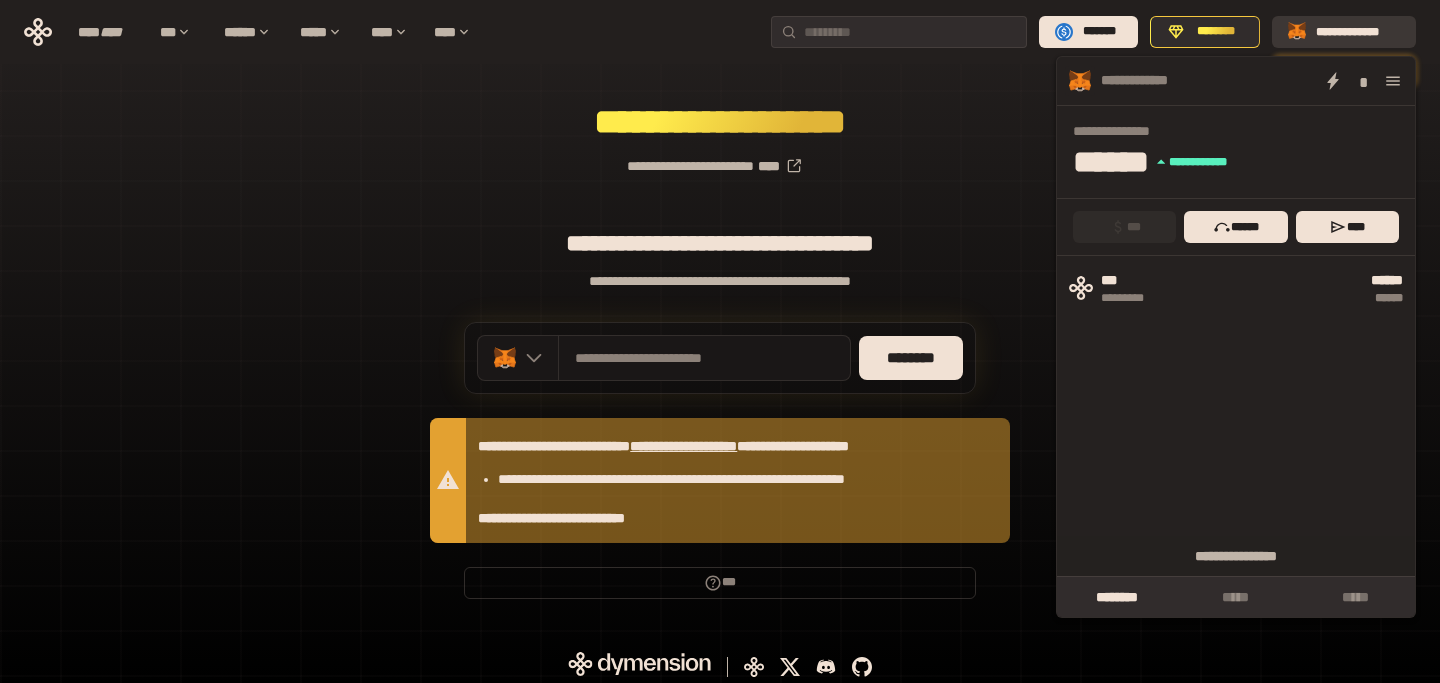 click on "**********" at bounding box center (1358, 32) 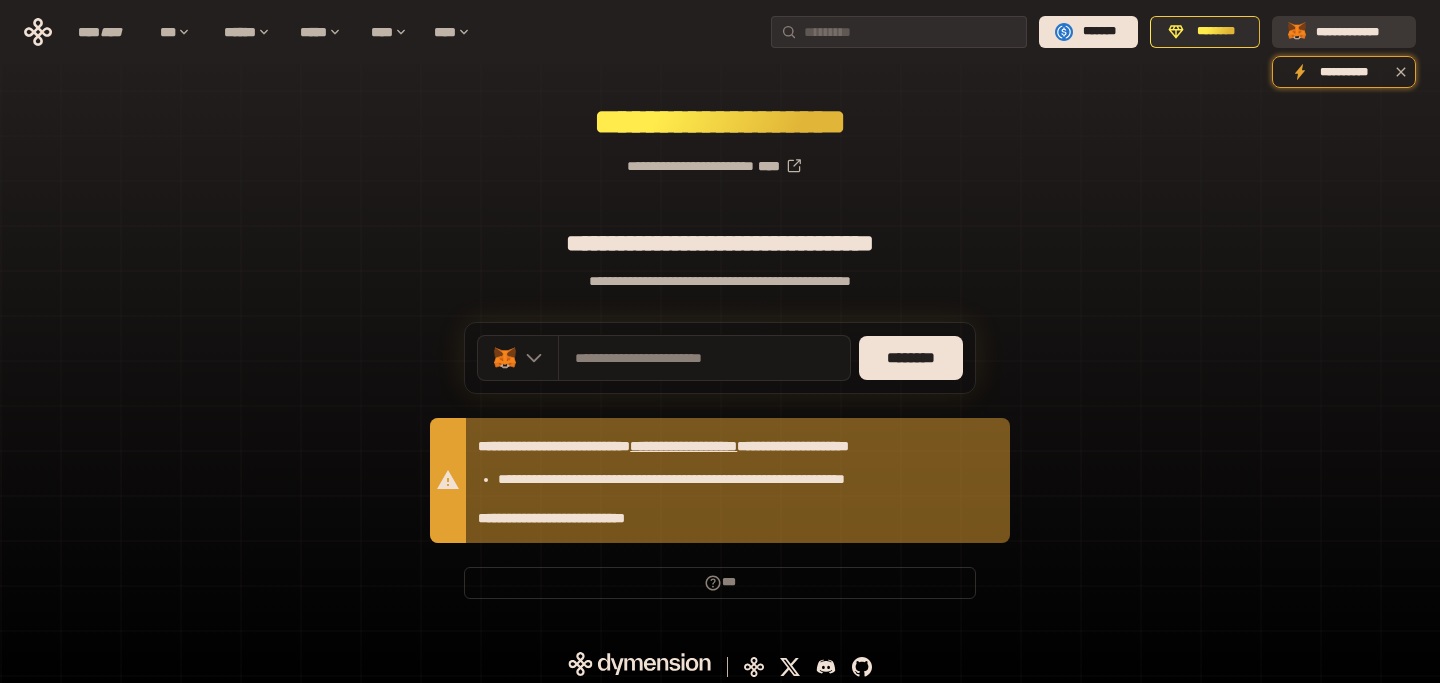 click on "**********" at bounding box center [1358, 32] 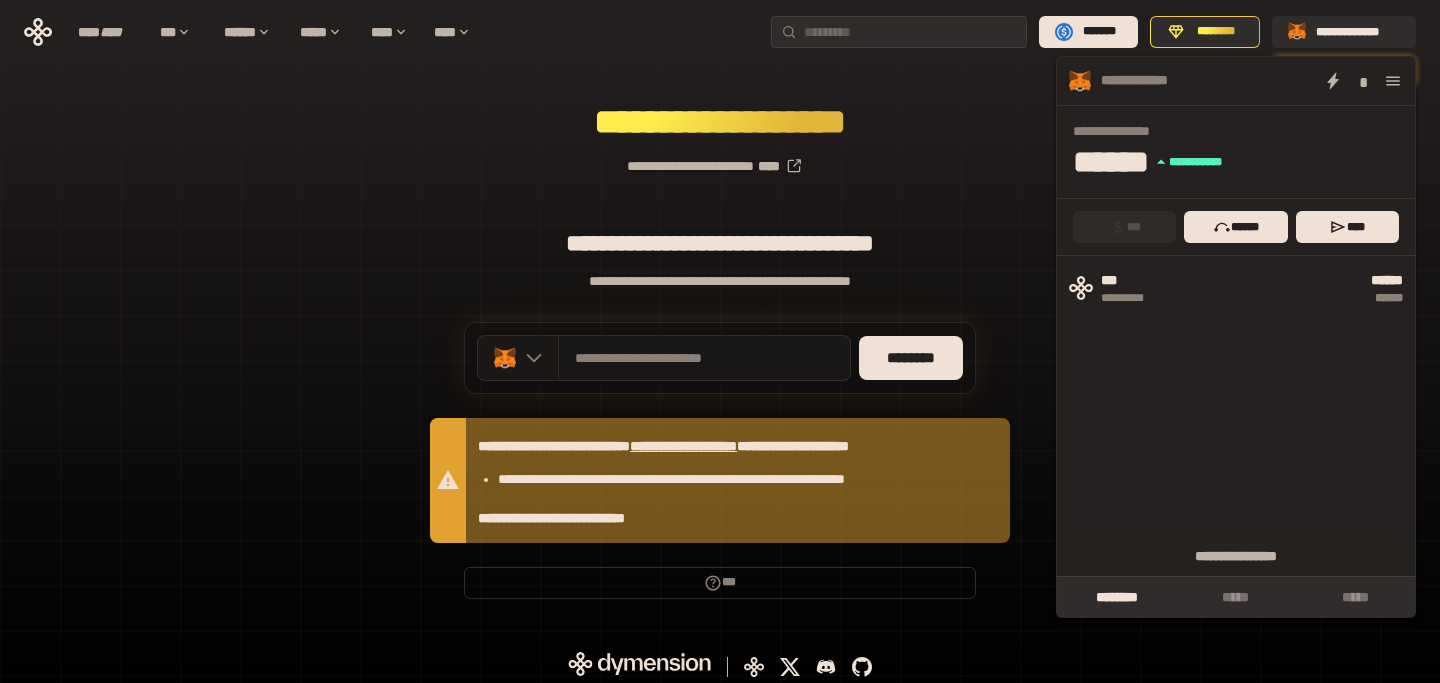 click on "**********" at bounding box center (720, 233) 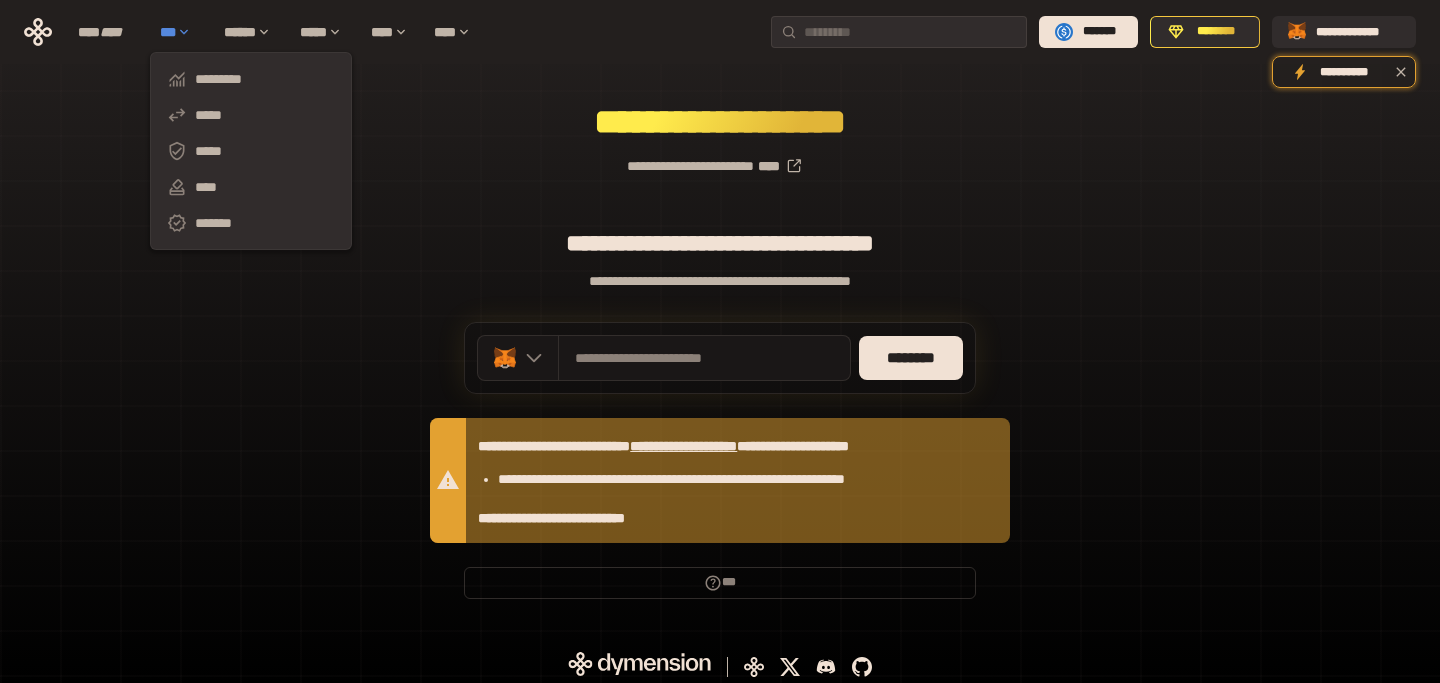 click on "***" at bounding box center [182, 32] 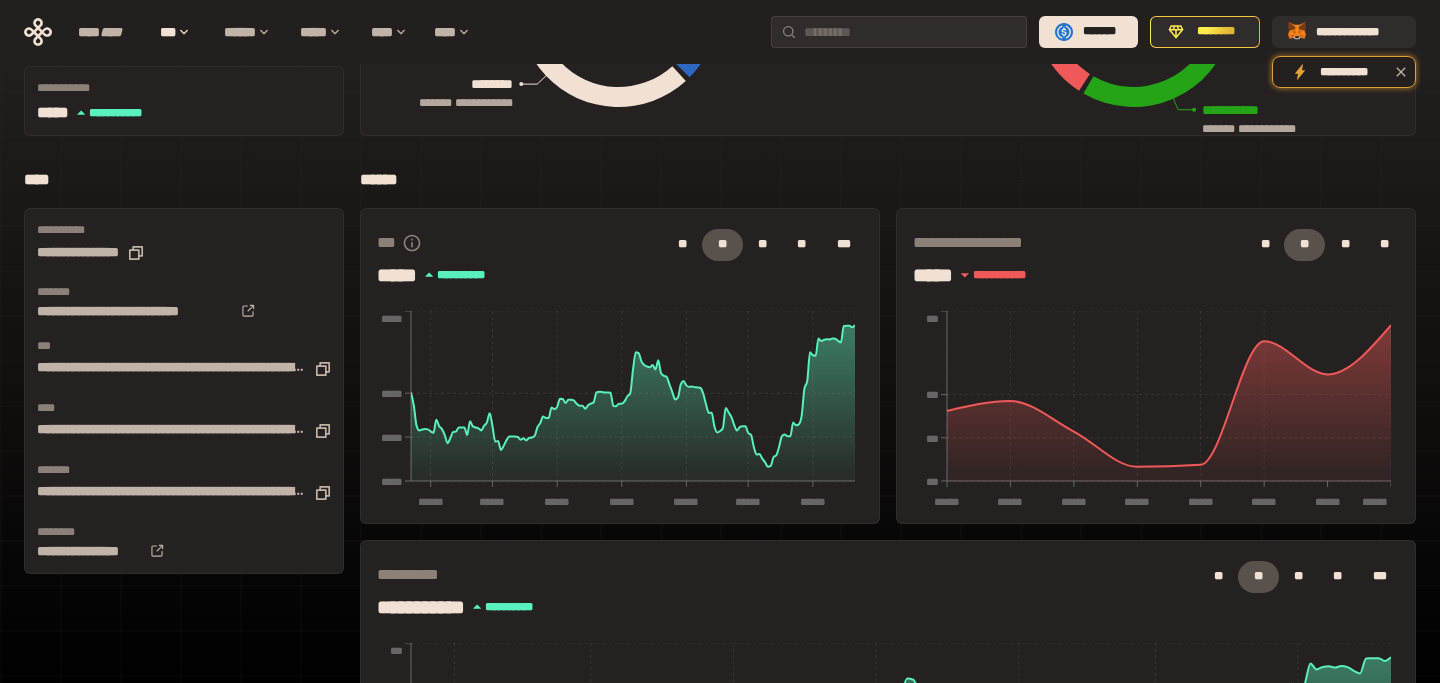 scroll, scrollTop: 0, scrollLeft: 0, axis: both 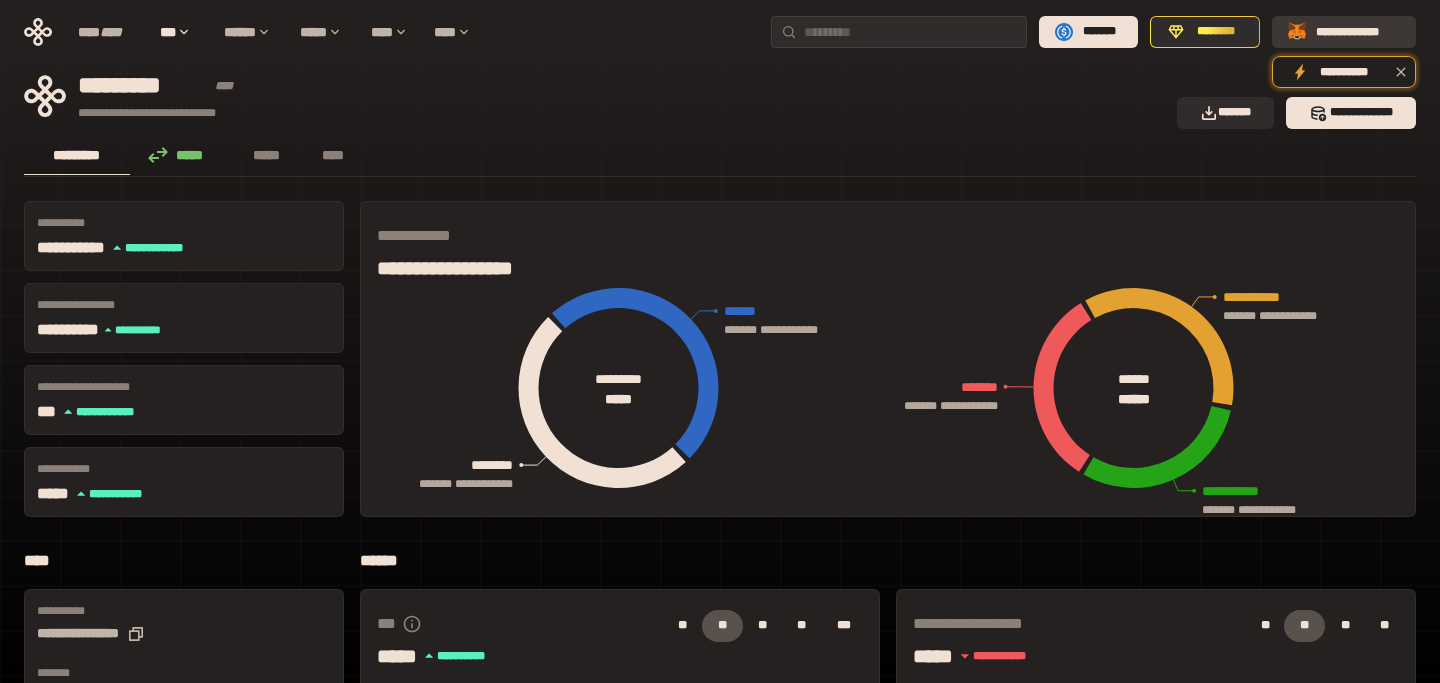 click on "**********" at bounding box center (1358, 32) 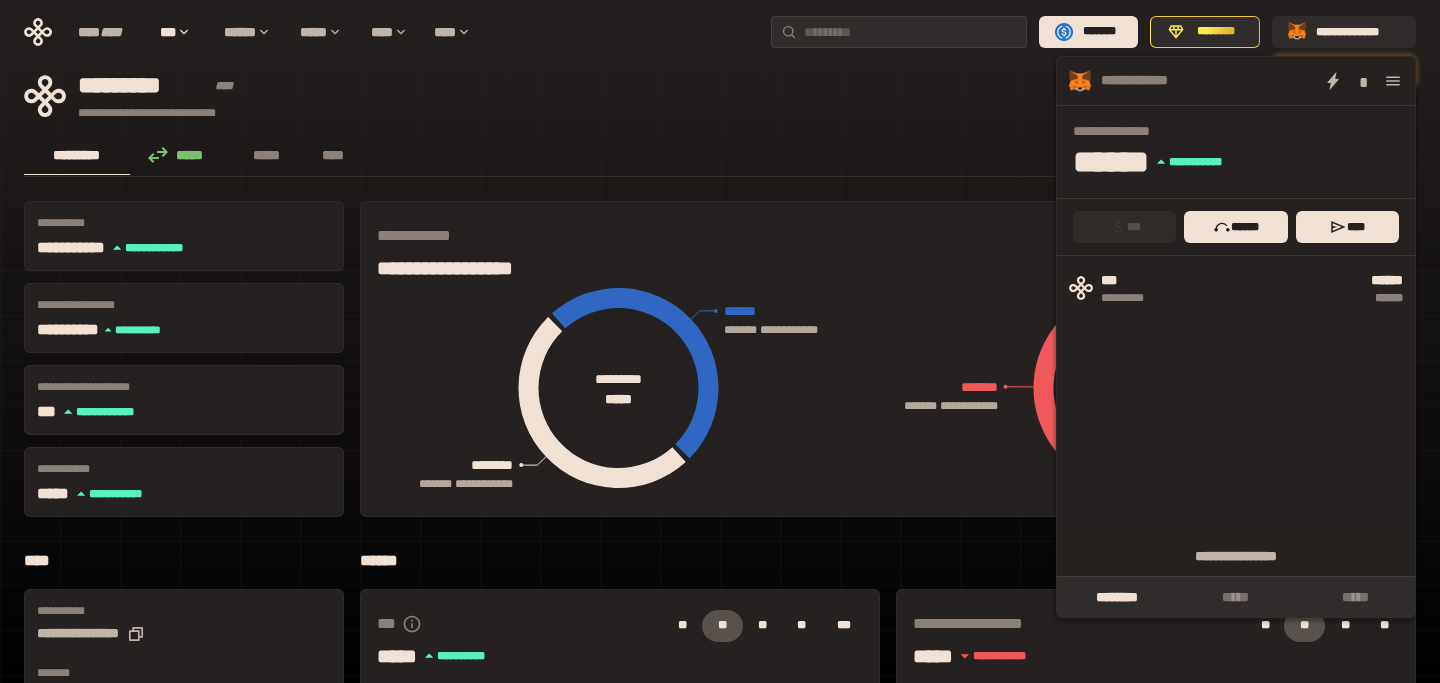 click 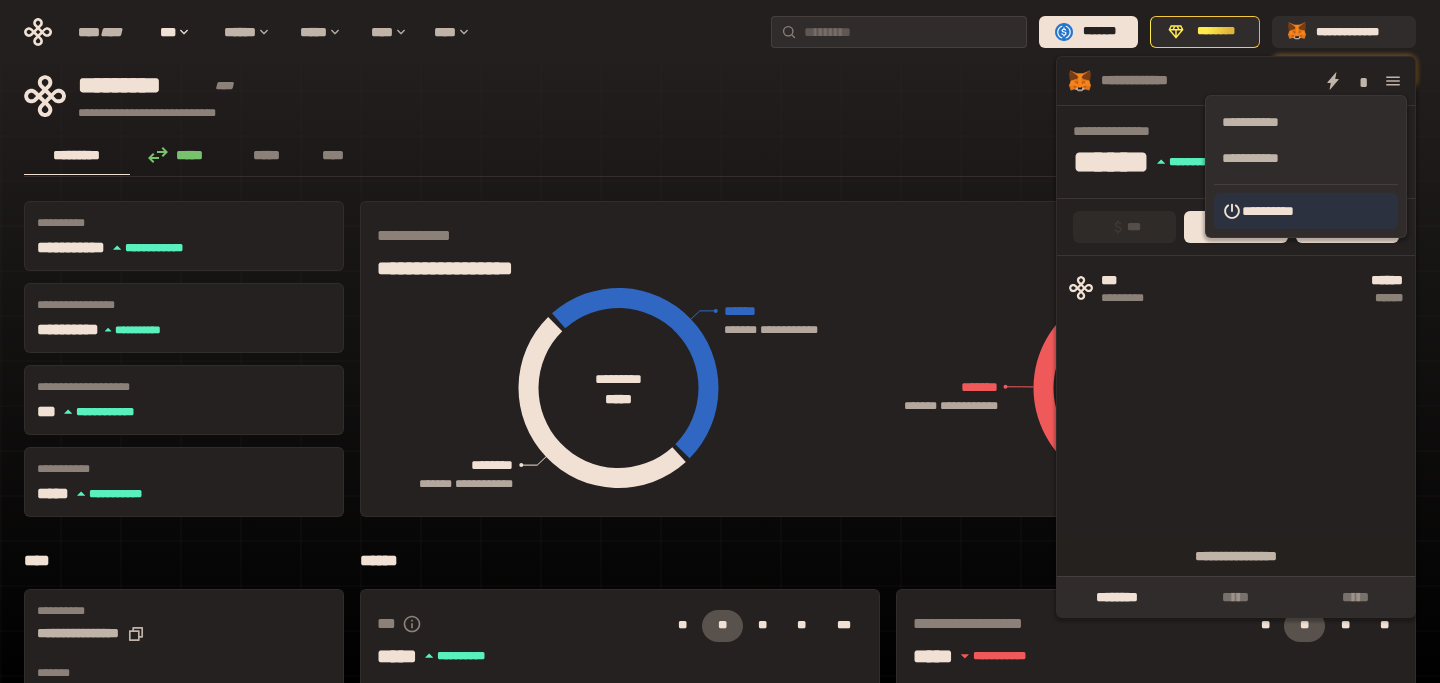 click on "**********" at bounding box center (1306, 211) 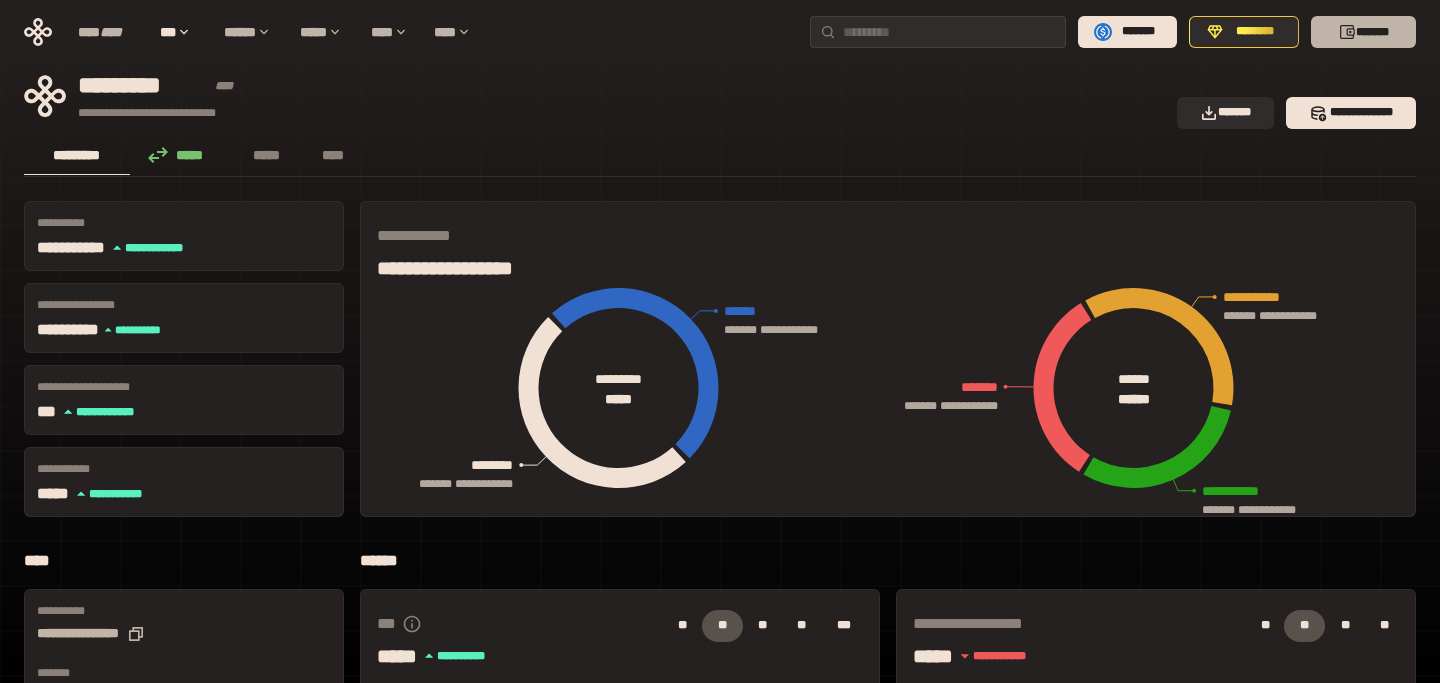 click on "*******" at bounding box center (1363, 32) 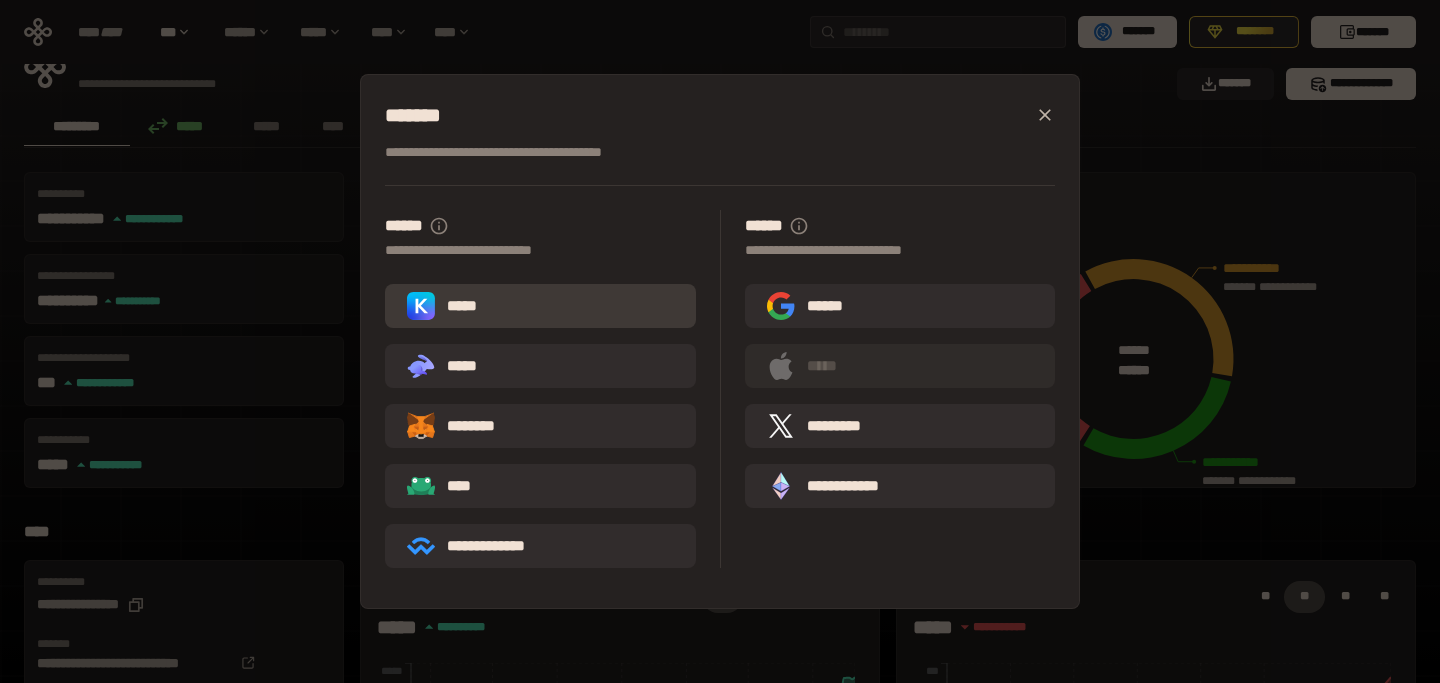 scroll, scrollTop: 0, scrollLeft: 0, axis: both 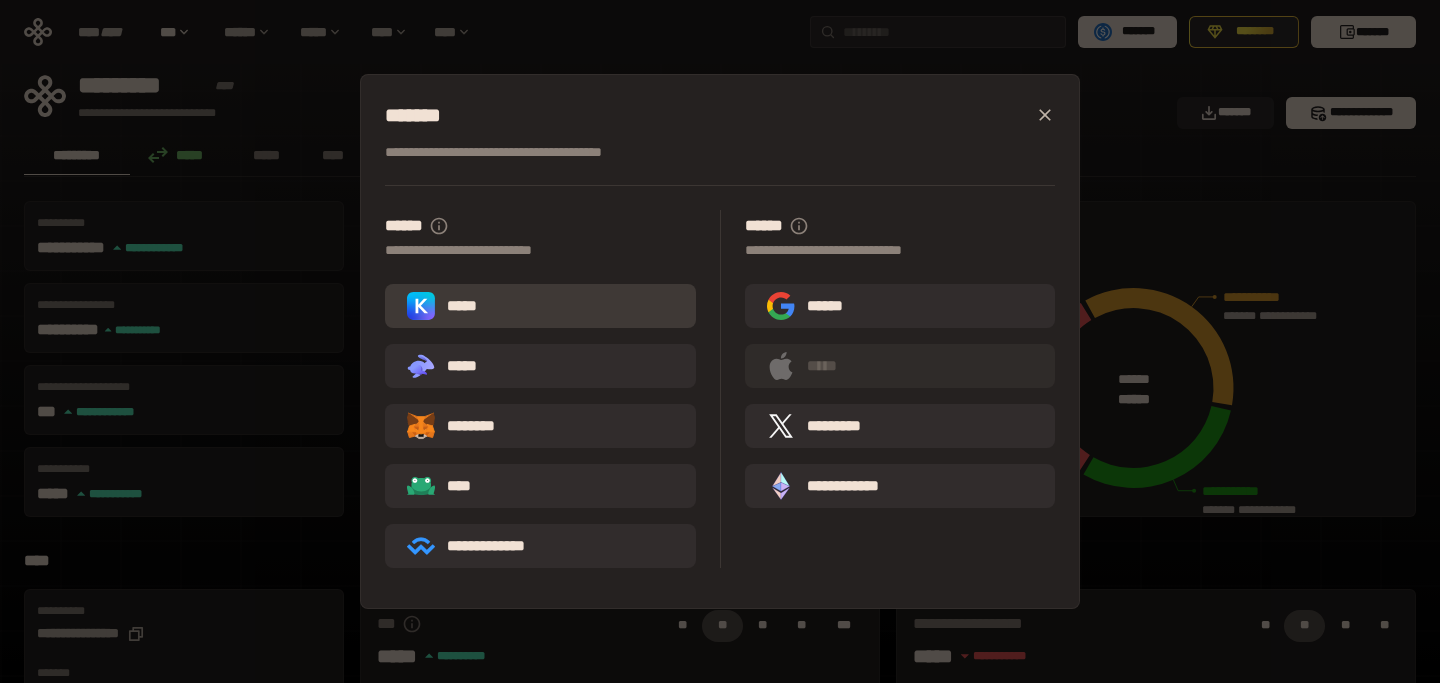click on "*****" at bounding box center (446, 306) 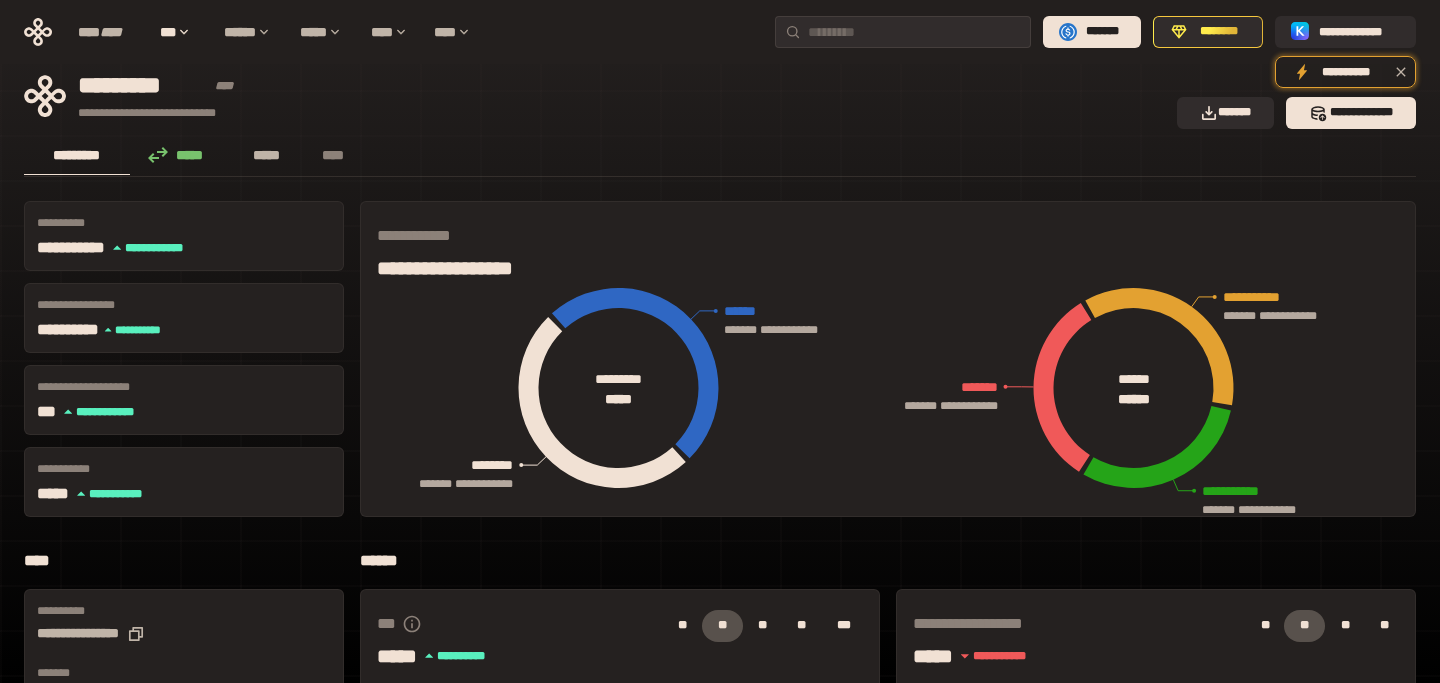 click on "*****" at bounding box center (267, 155) 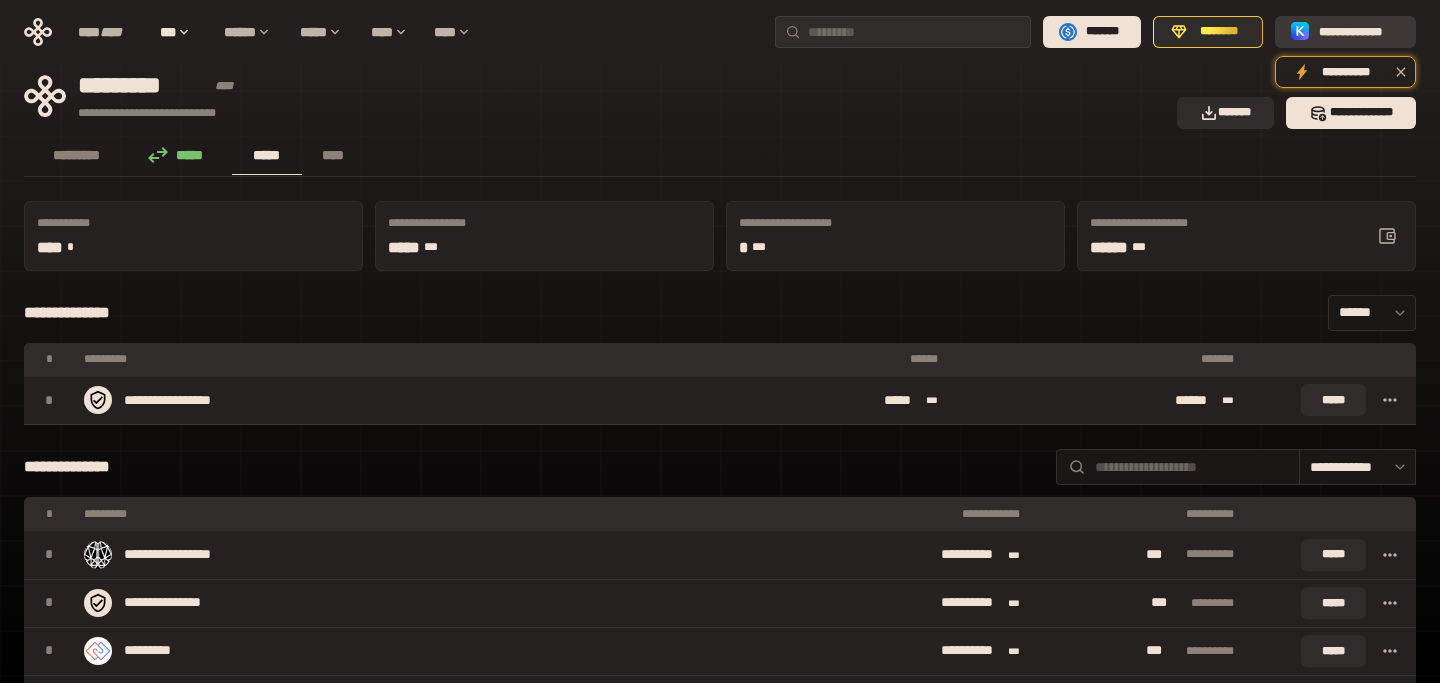 click 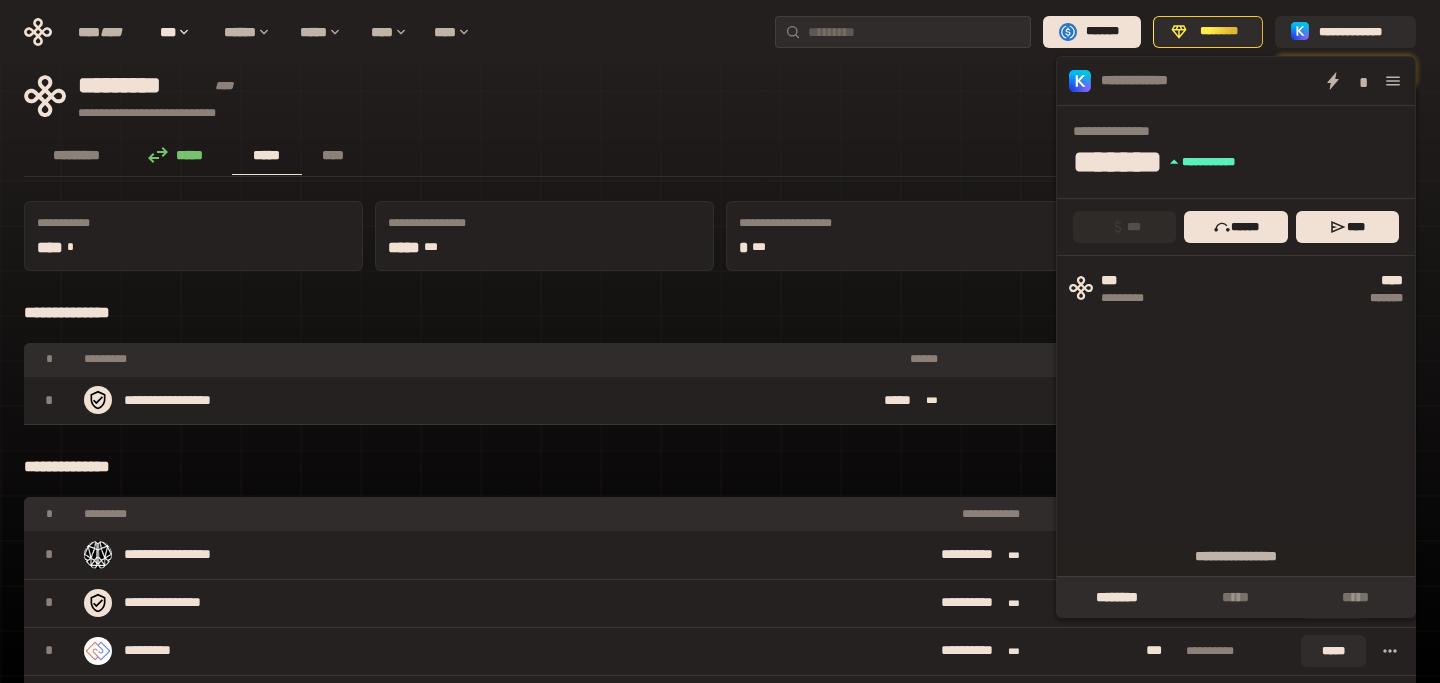 click on "**********" at bounding box center (720, 3214) 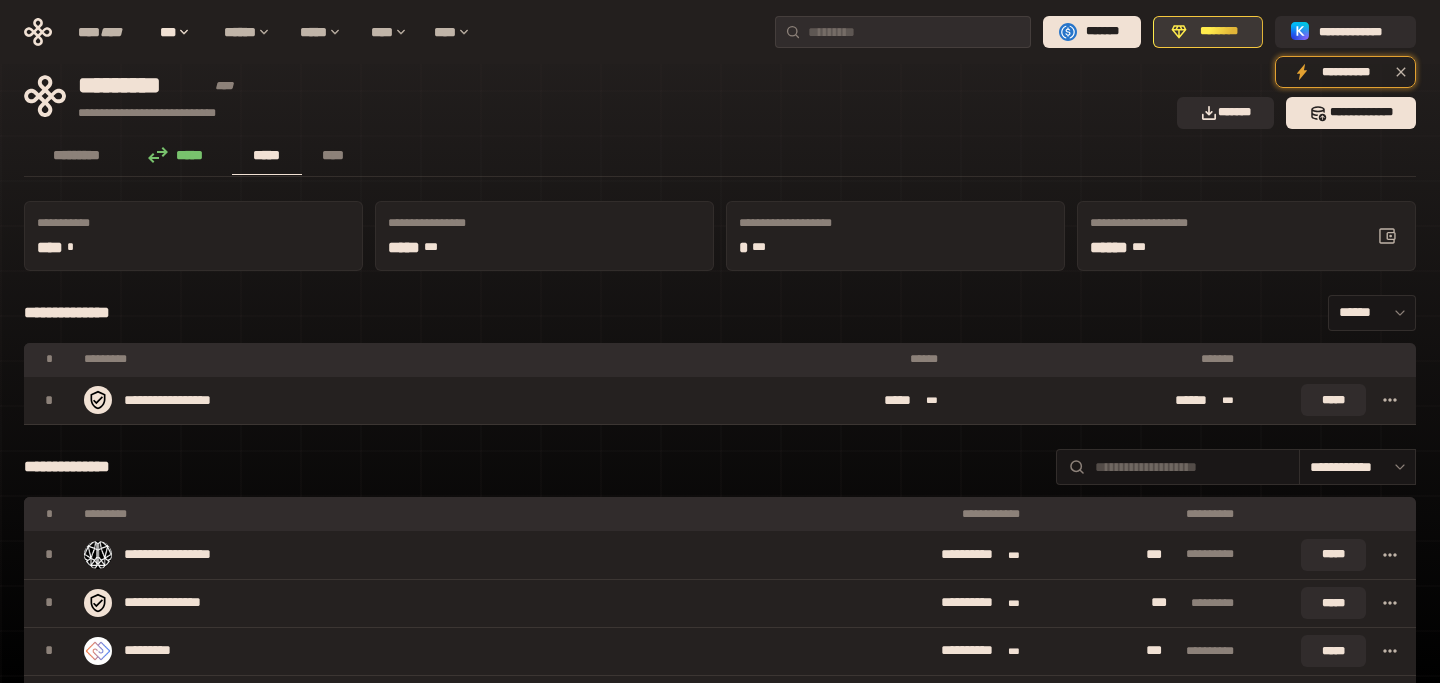 click 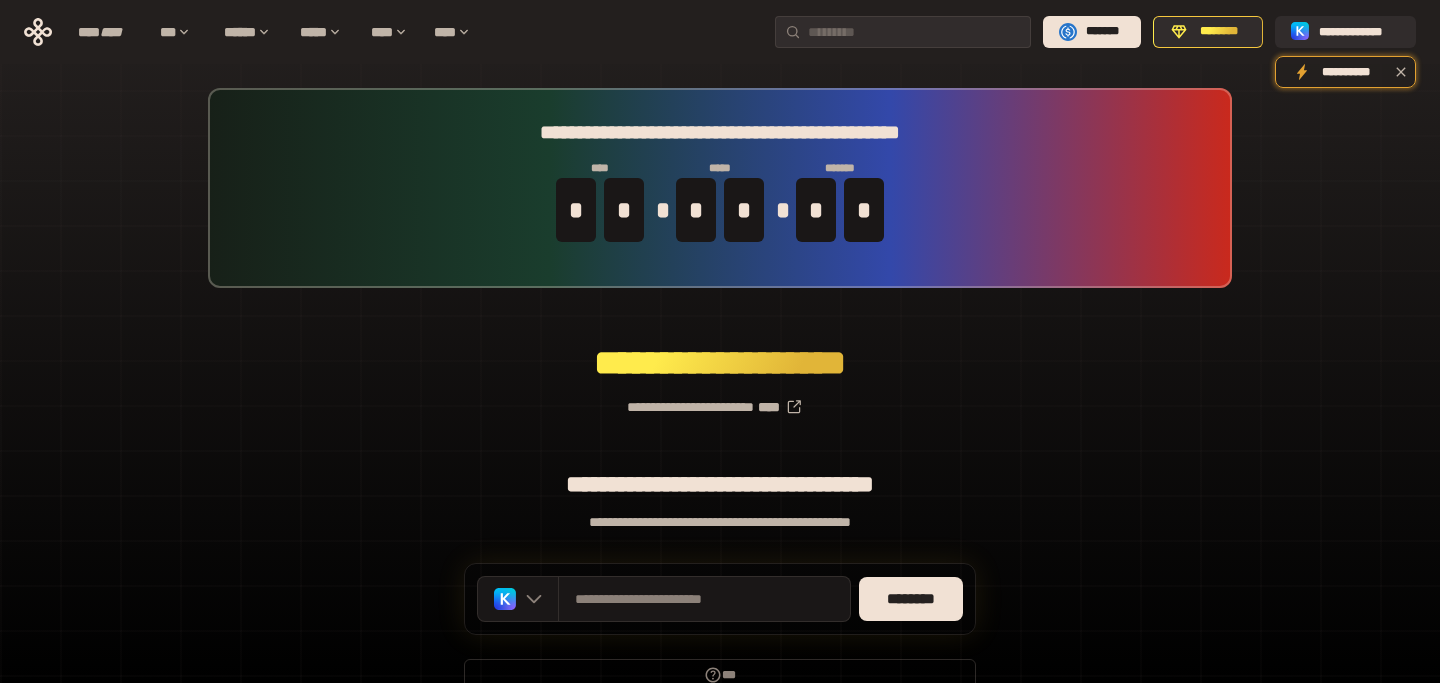 scroll, scrollTop: 100, scrollLeft: 0, axis: vertical 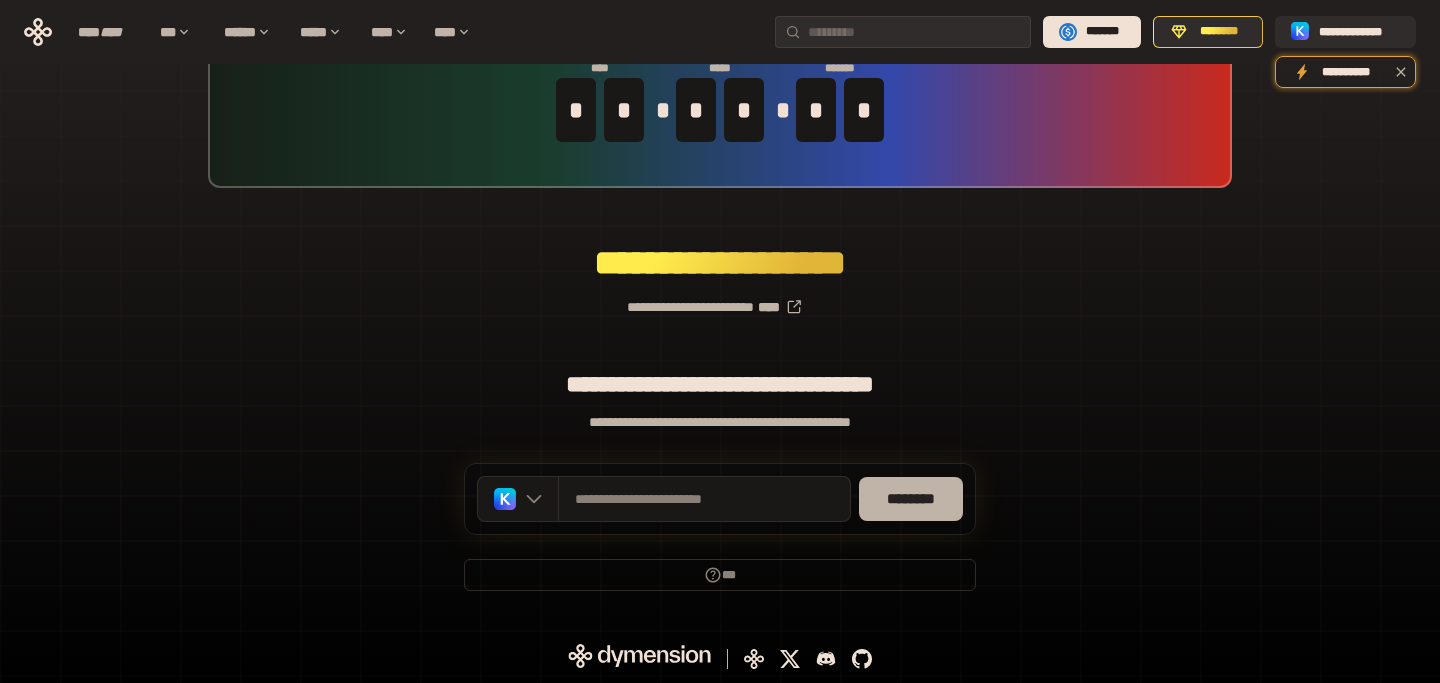 click on "********" at bounding box center (911, 499) 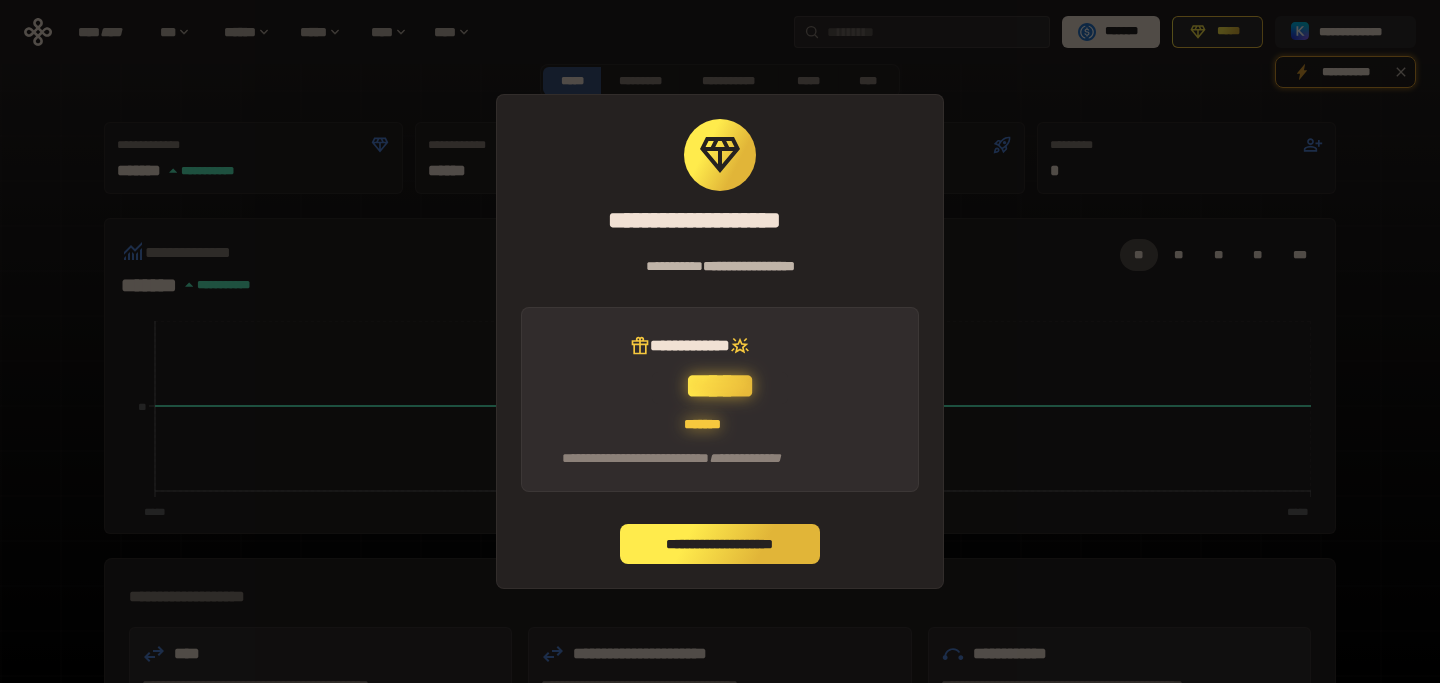 click on "**********" at bounding box center (720, 544) 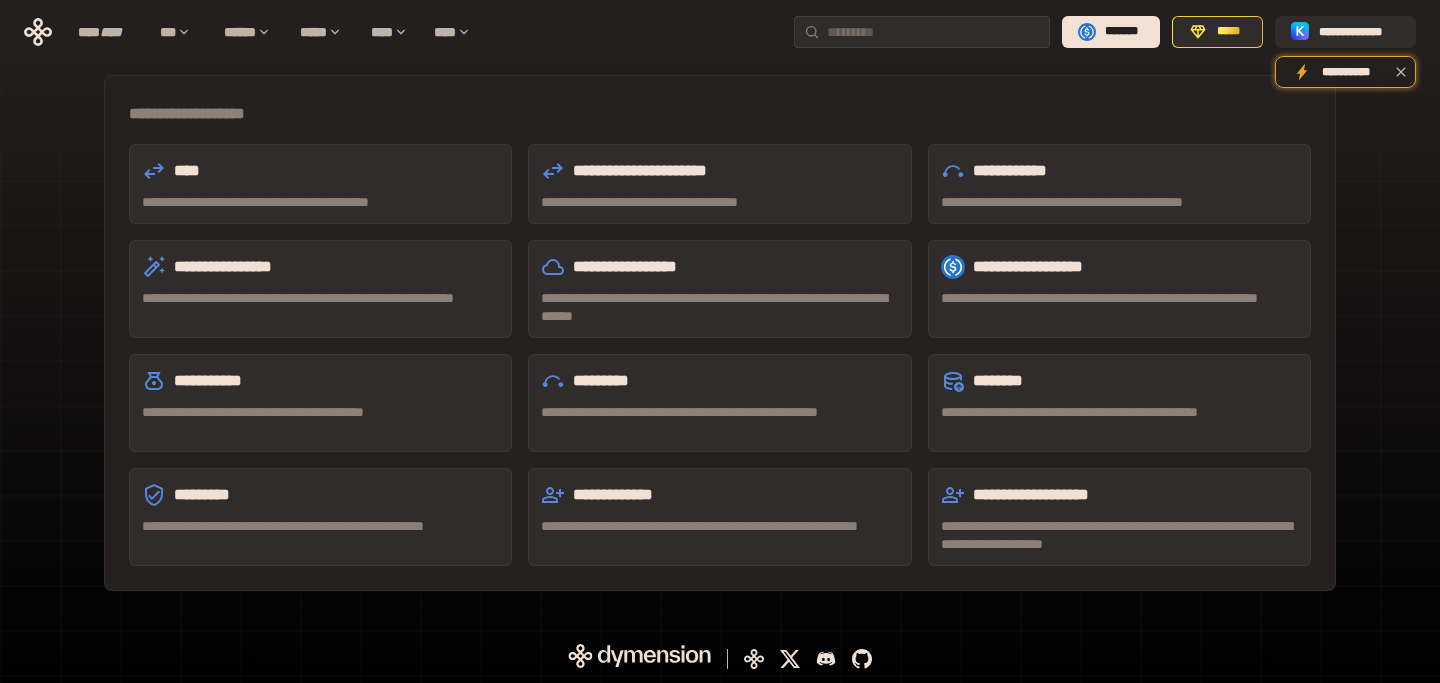 scroll, scrollTop: 0, scrollLeft: 0, axis: both 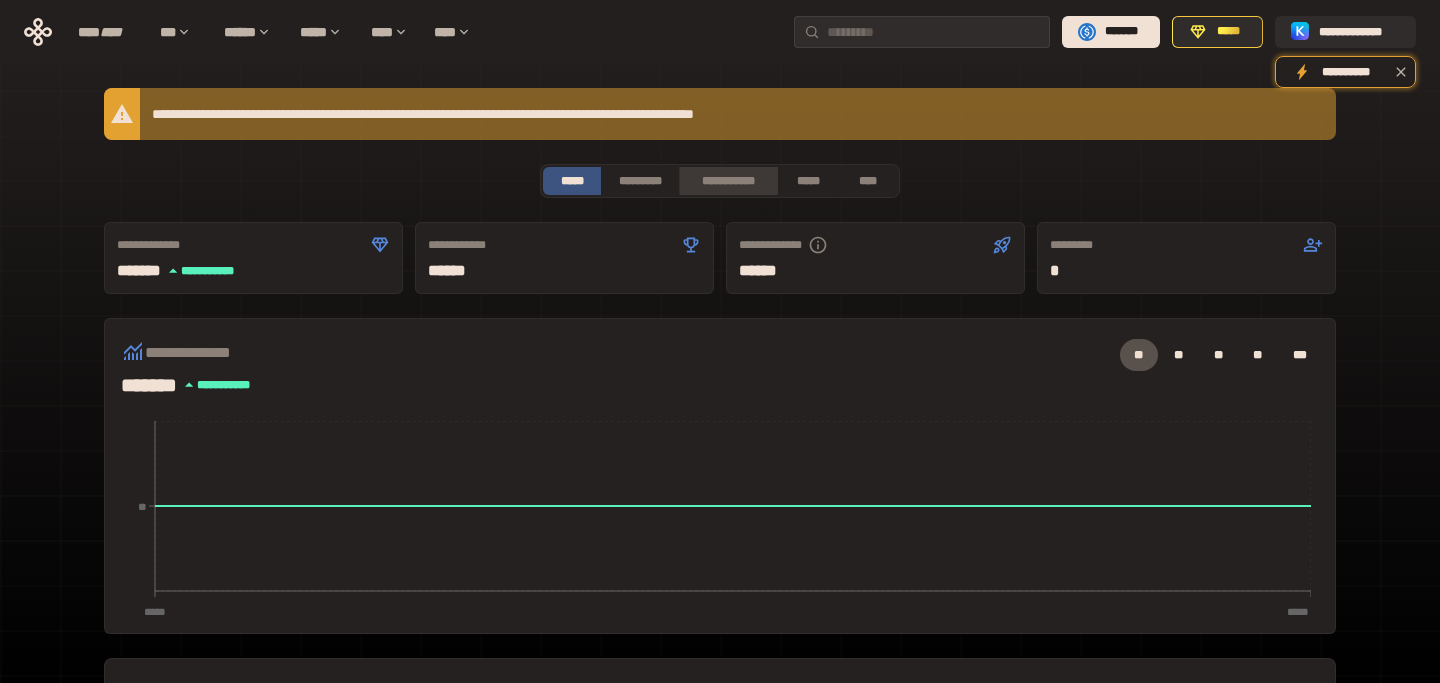 click on "**********" at bounding box center [728, 181] 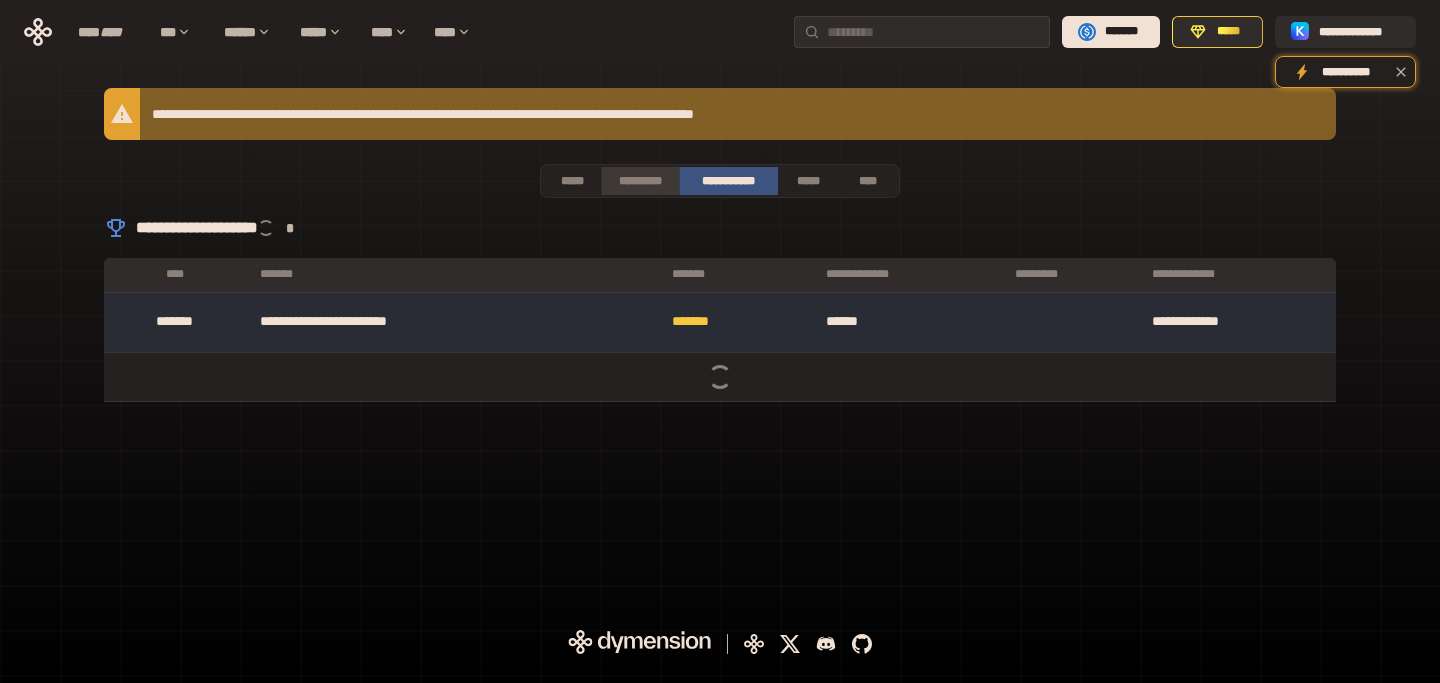 click on "*********" at bounding box center (639, 181) 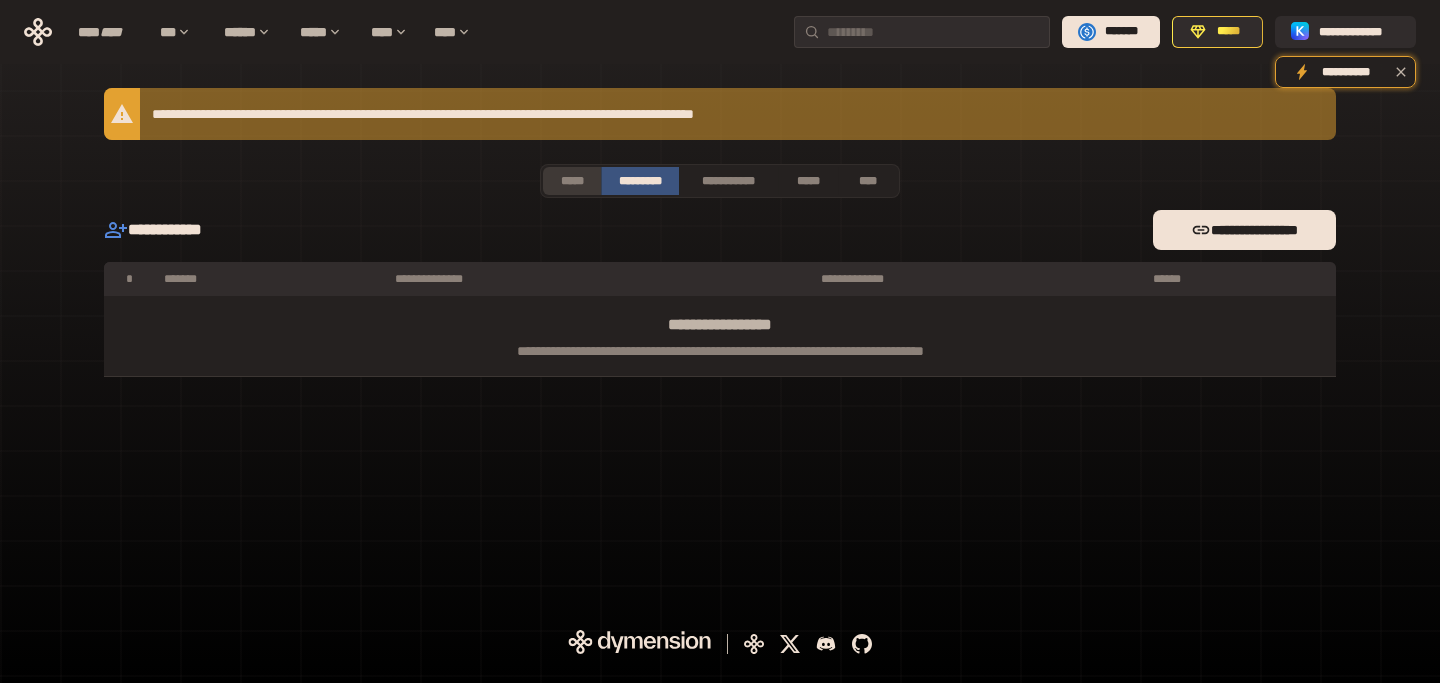 click on "*****" at bounding box center (572, 181) 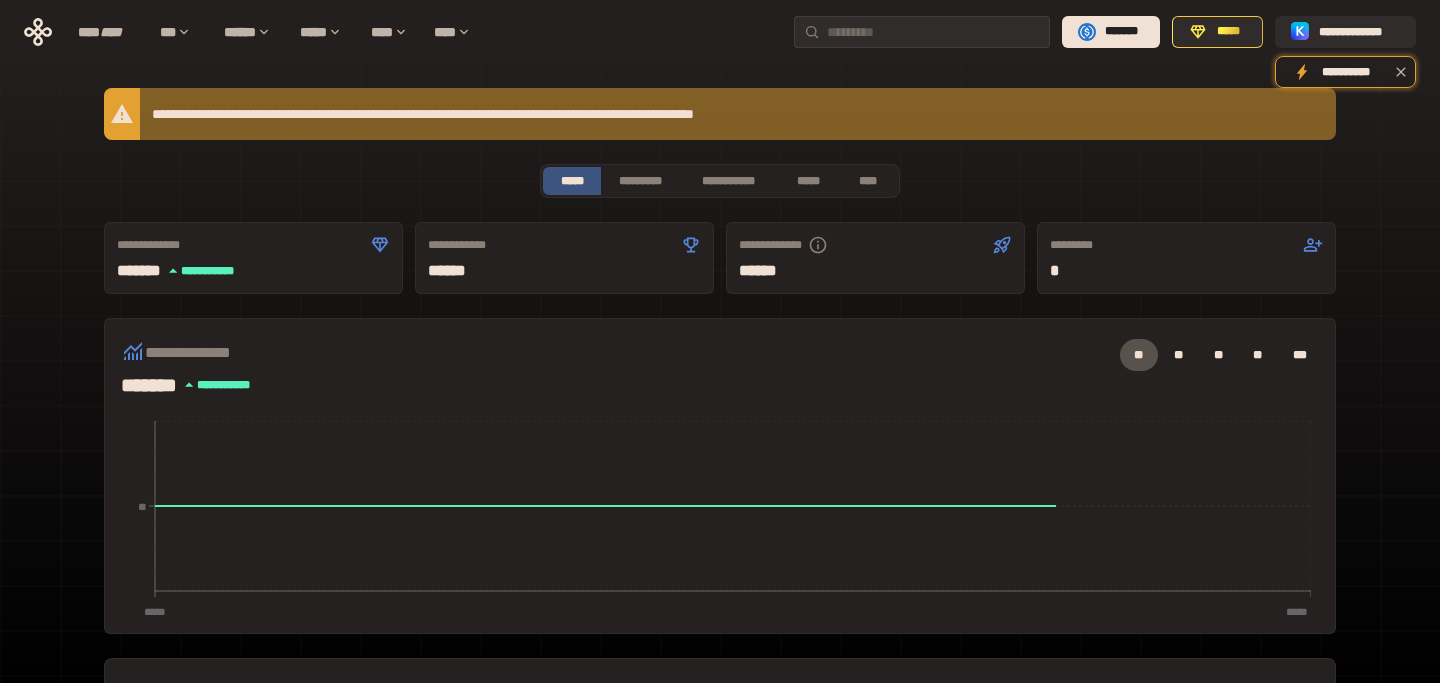 click on "**********" at bounding box center [728, 181] 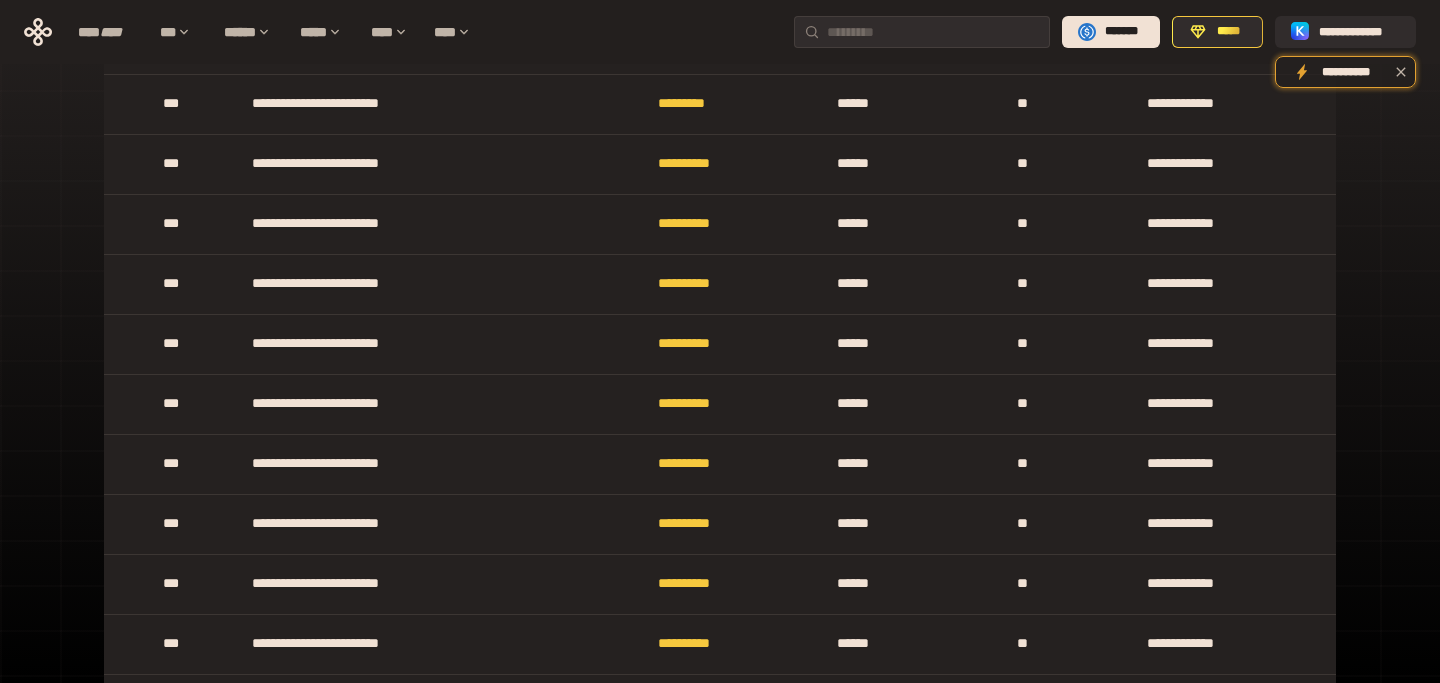 scroll, scrollTop: 575, scrollLeft: 0, axis: vertical 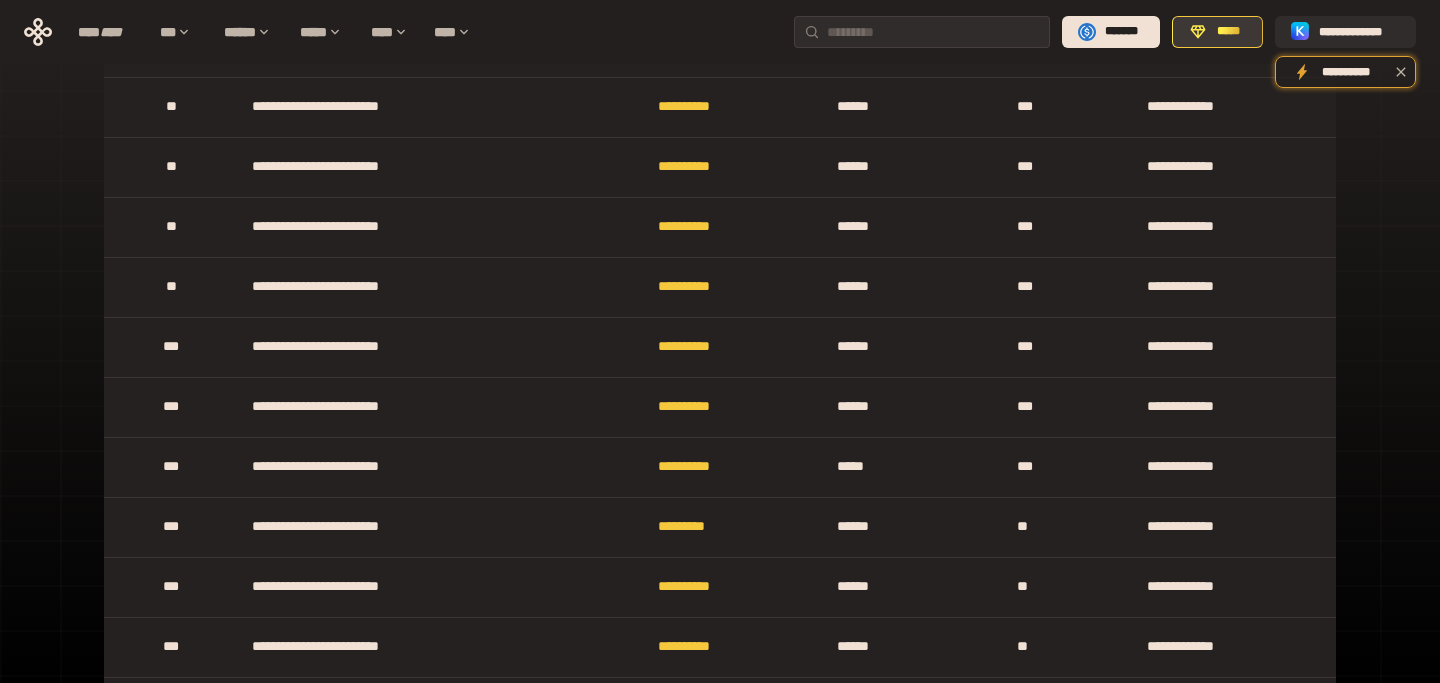click on "*****" at bounding box center [1228, 32] 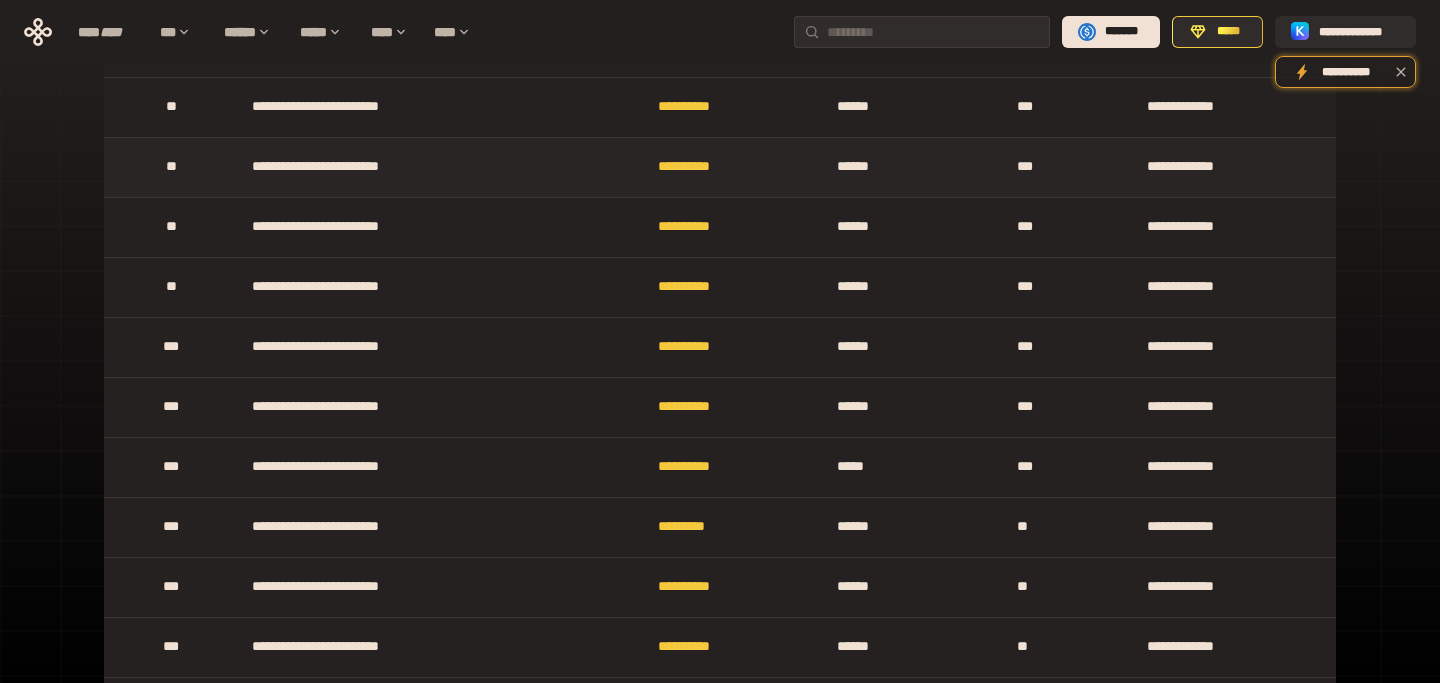 scroll, scrollTop: 0, scrollLeft: 0, axis: both 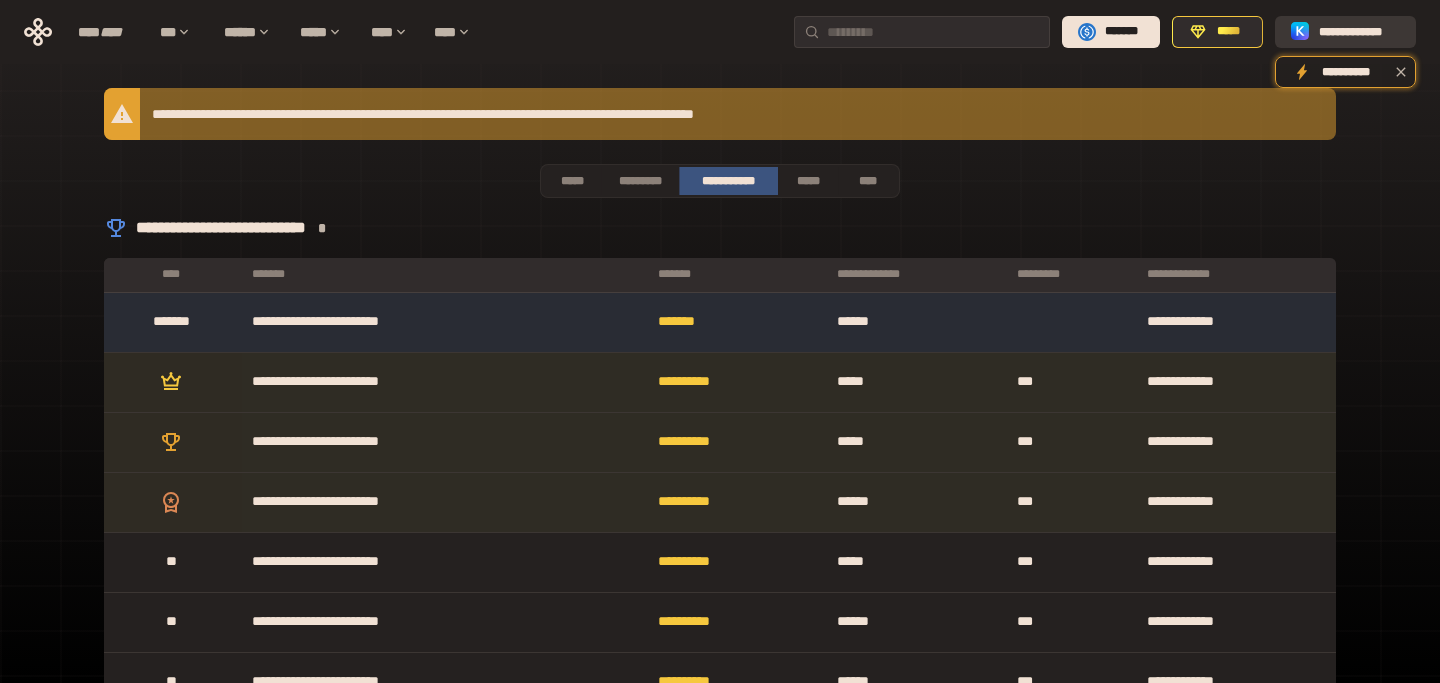 click on "**********" at bounding box center (1345, 32) 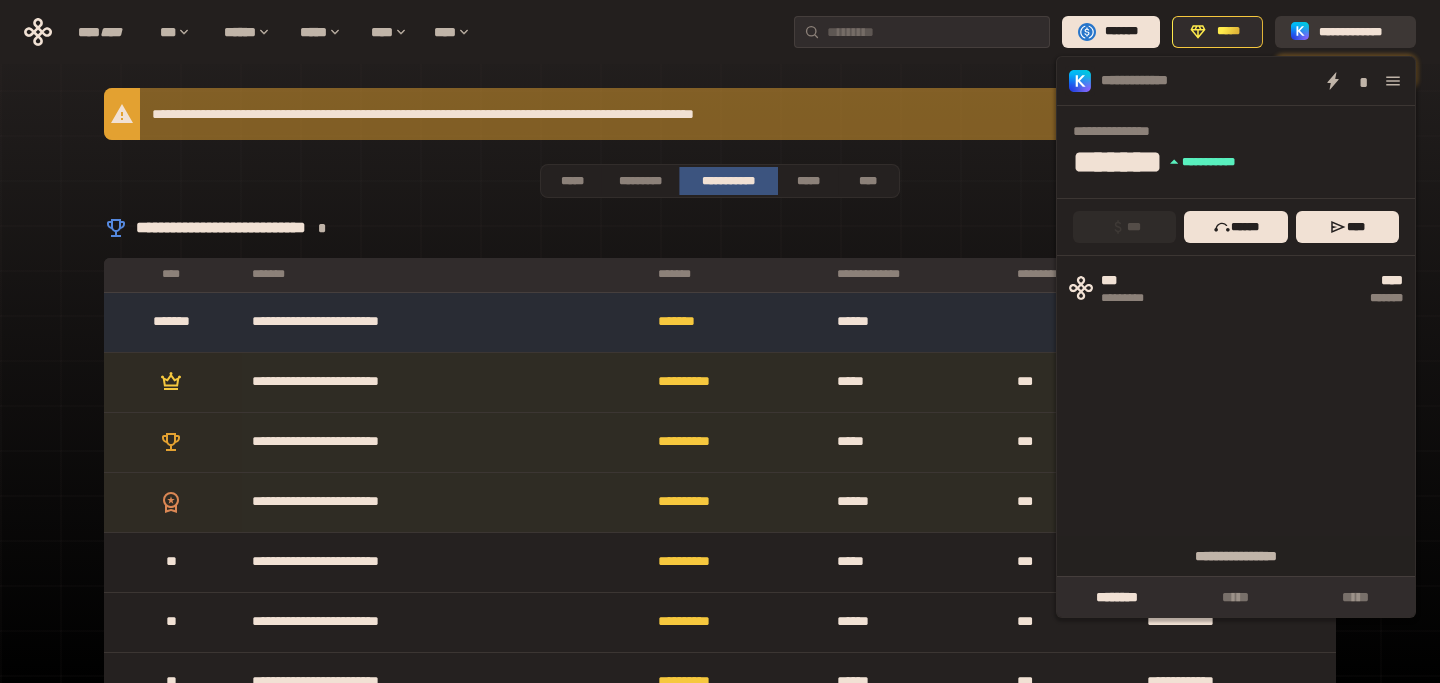 click on "**********" at bounding box center (1345, 32) 